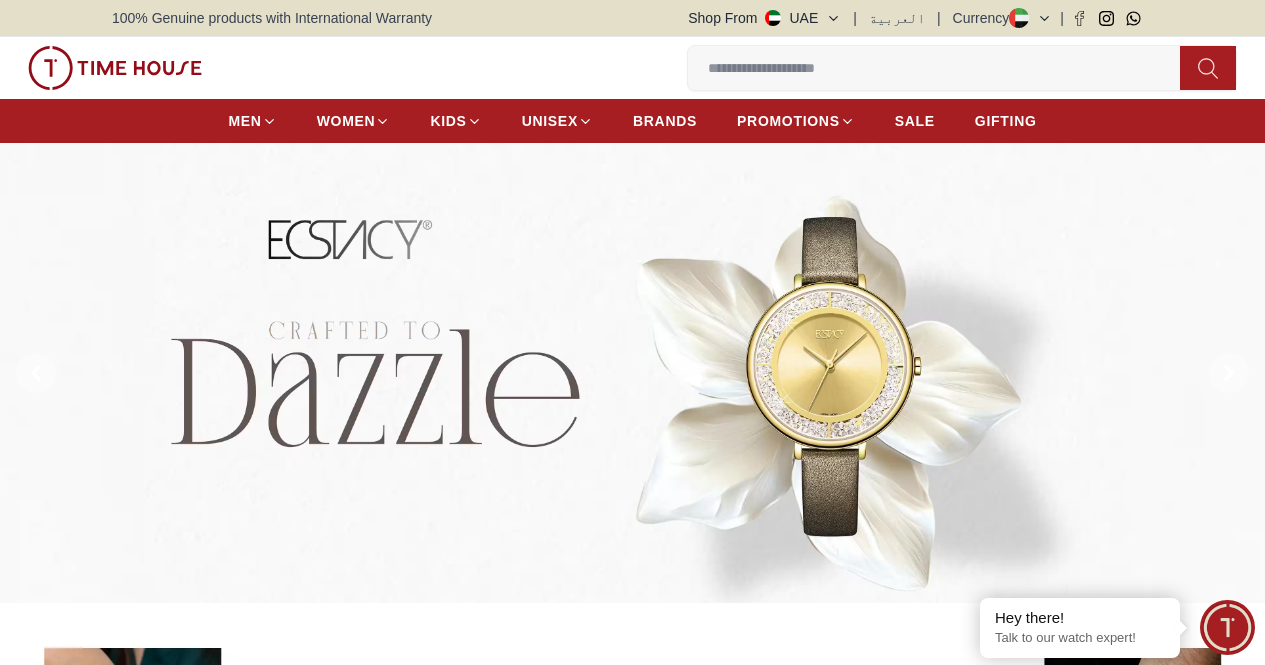scroll, scrollTop: 0, scrollLeft: 0, axis: both 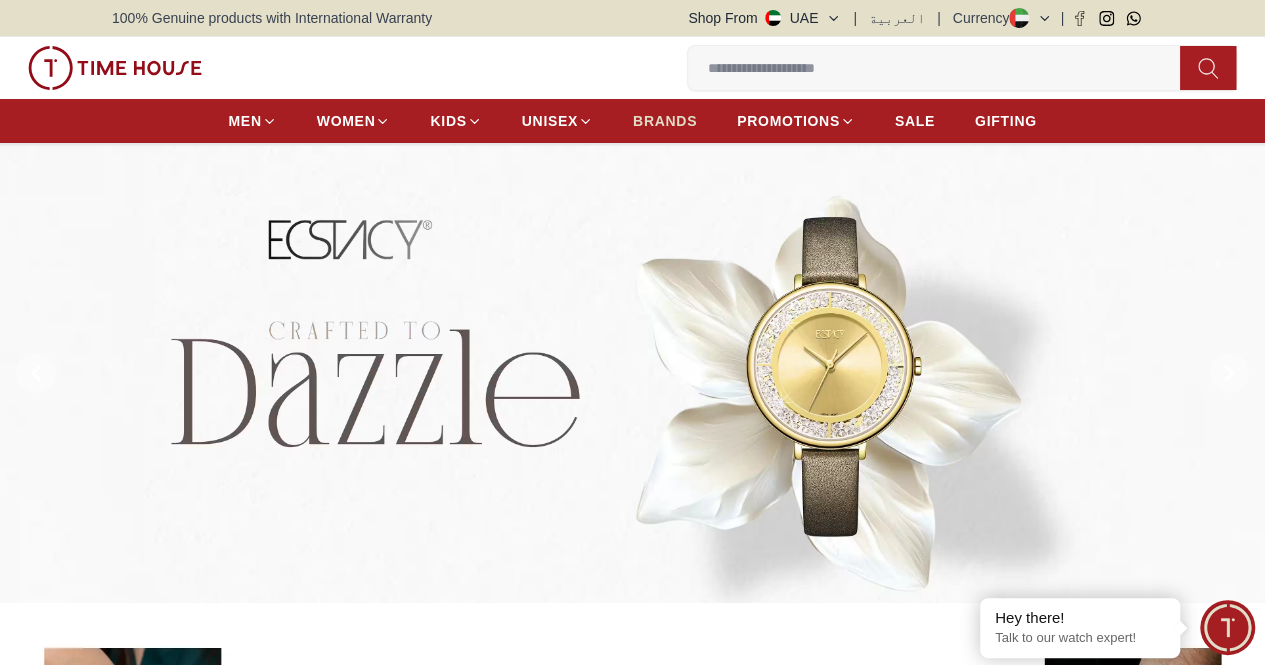 click on "BRANDS" at bounding box center [665, 121] 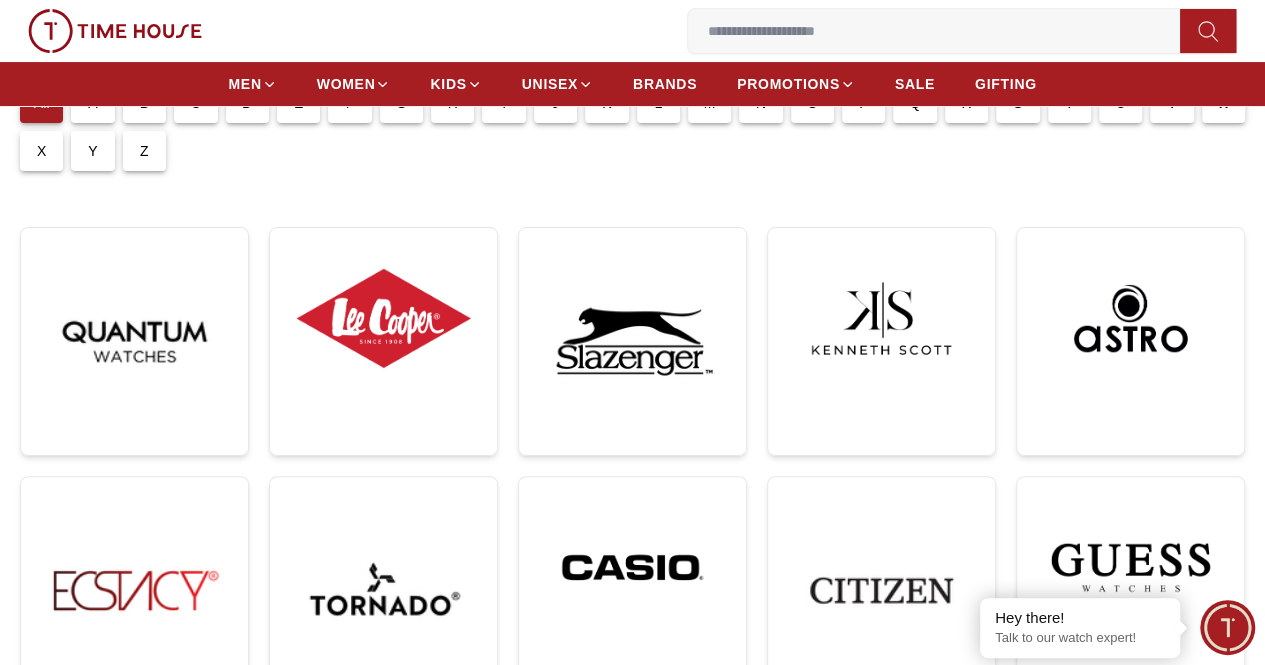 scroll, scrollTop: 300, scrollLeft: 0, axis: vertical 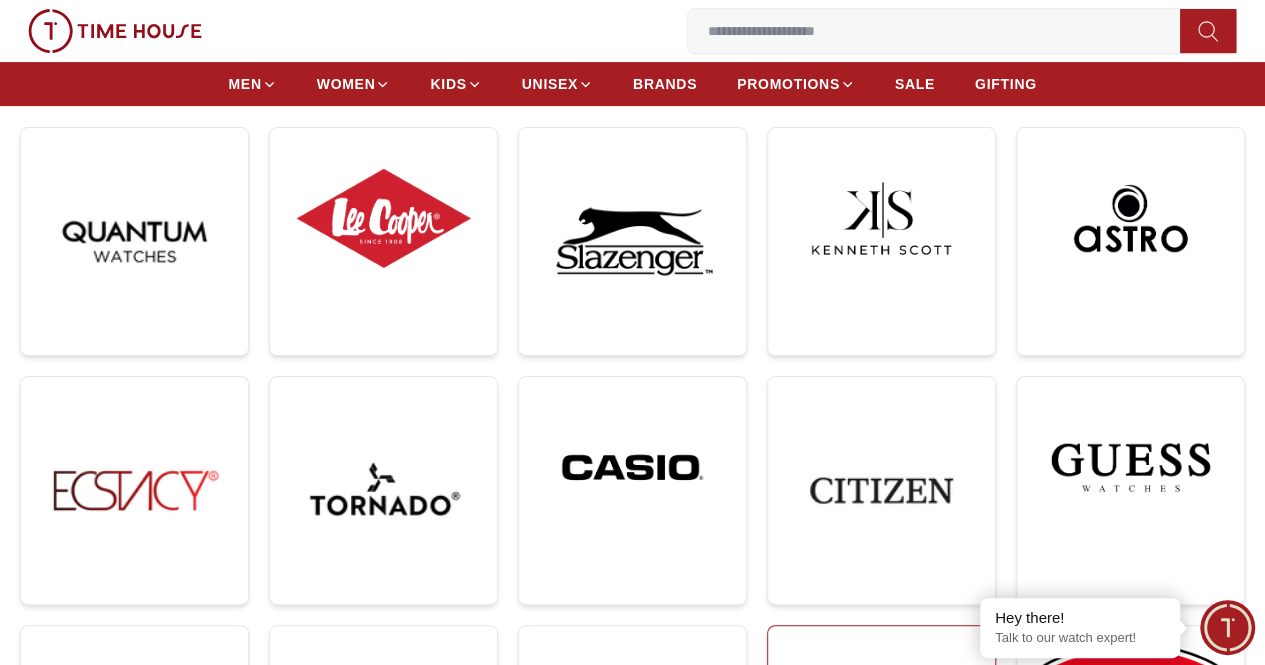 click at bounding box center [881, 746] 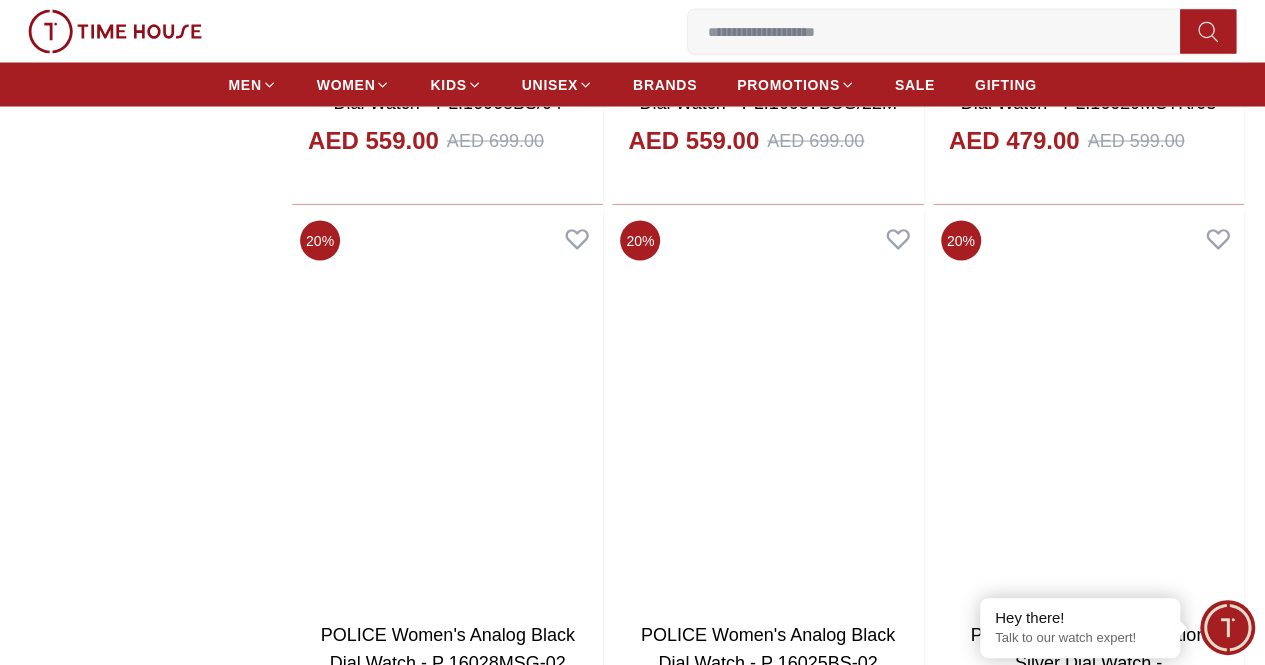 scroll, scrollTop: 3976, scrollLeft: 0, axis: vertical 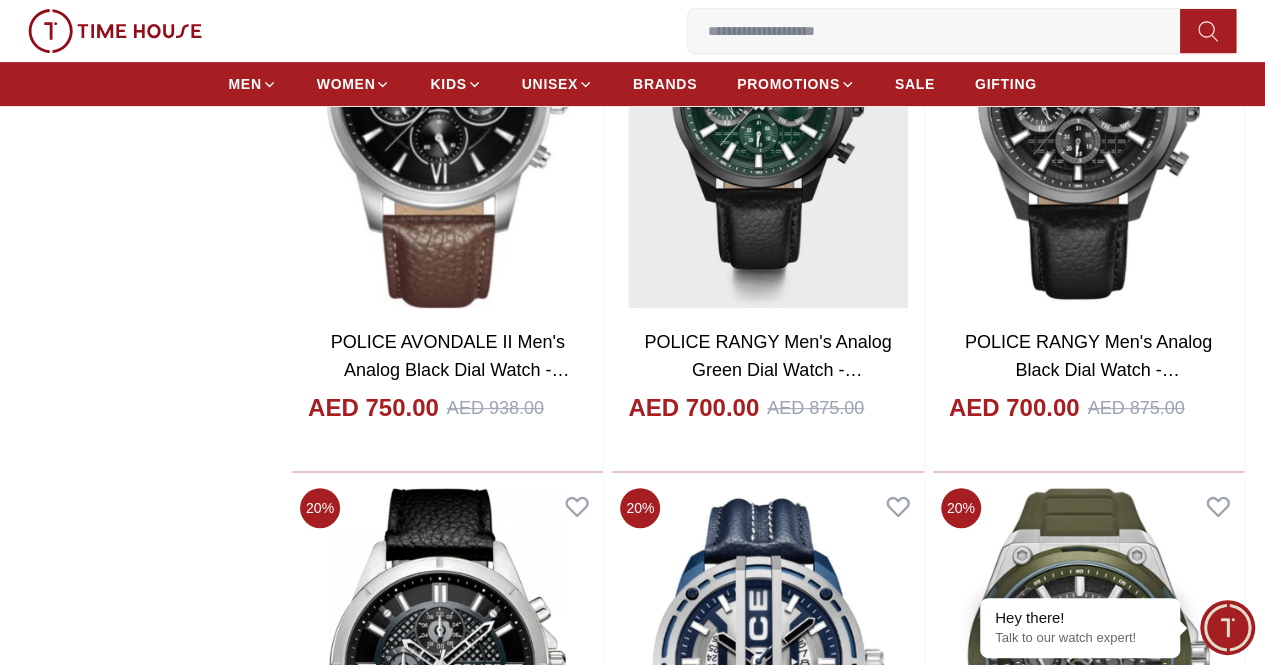 click at bounding box center [447, 1238] 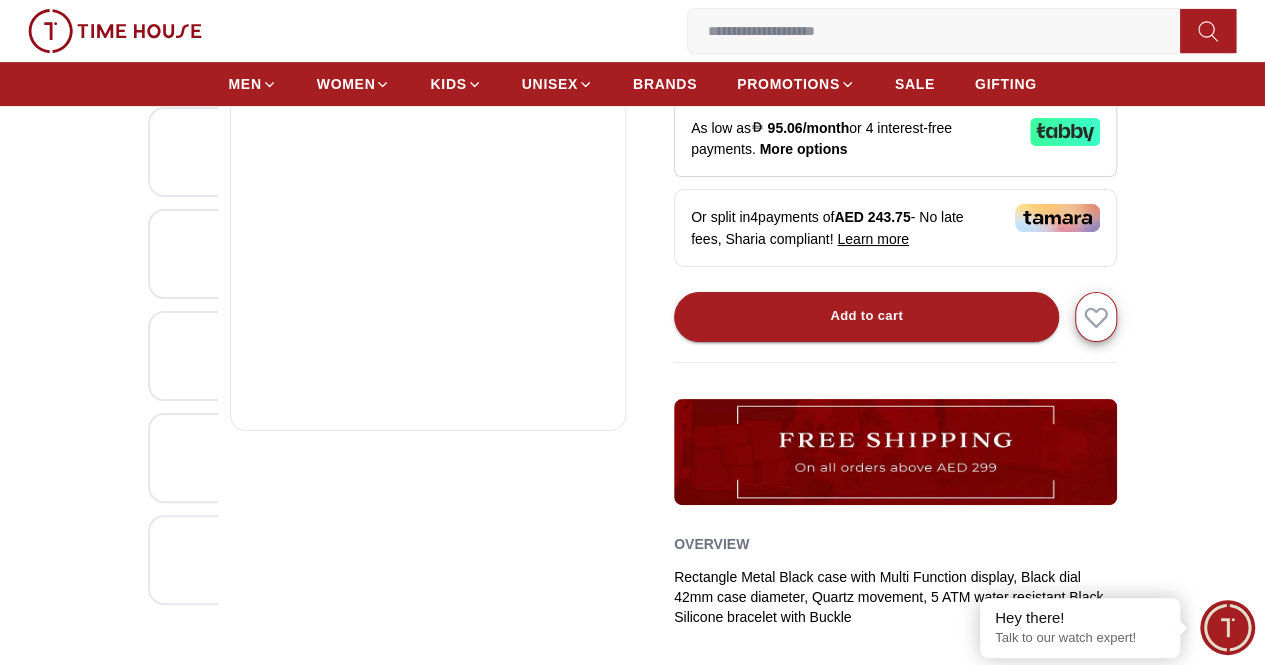 scroll, scrollTop: 400, scrollLeft: 0, axis: vertical 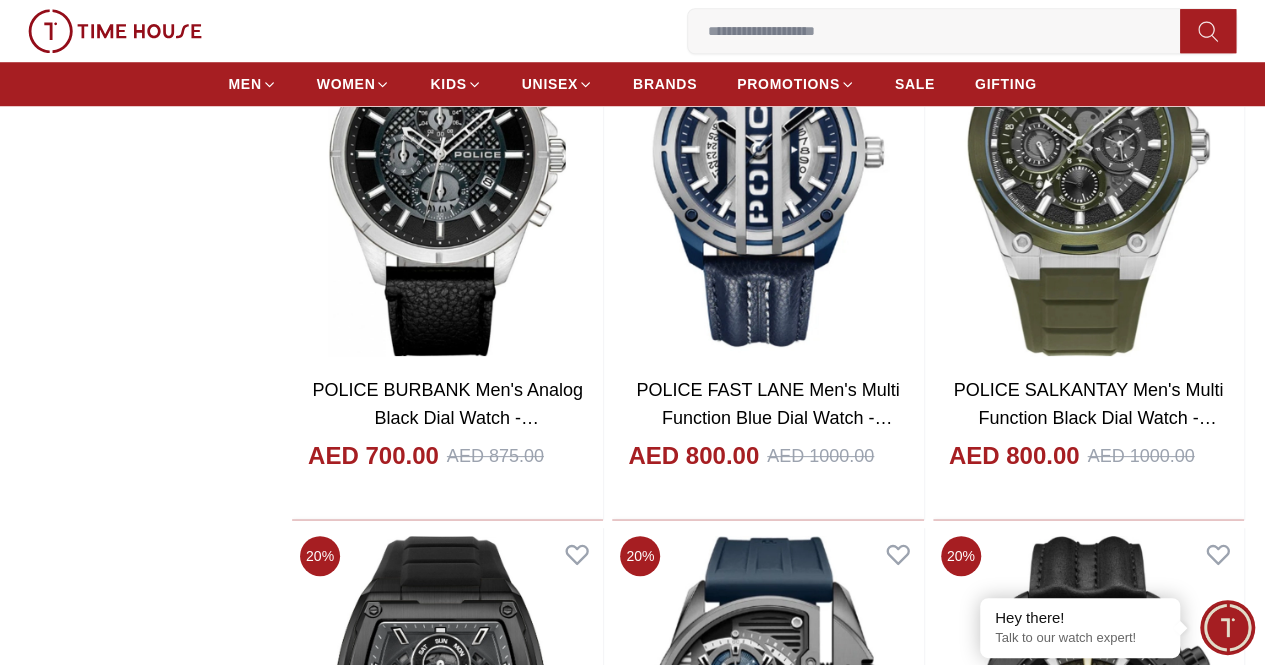 click on "0 Wishlist Help Our Stores My Account 0 Wishlist My Bag" at bounding box center (632, 31) 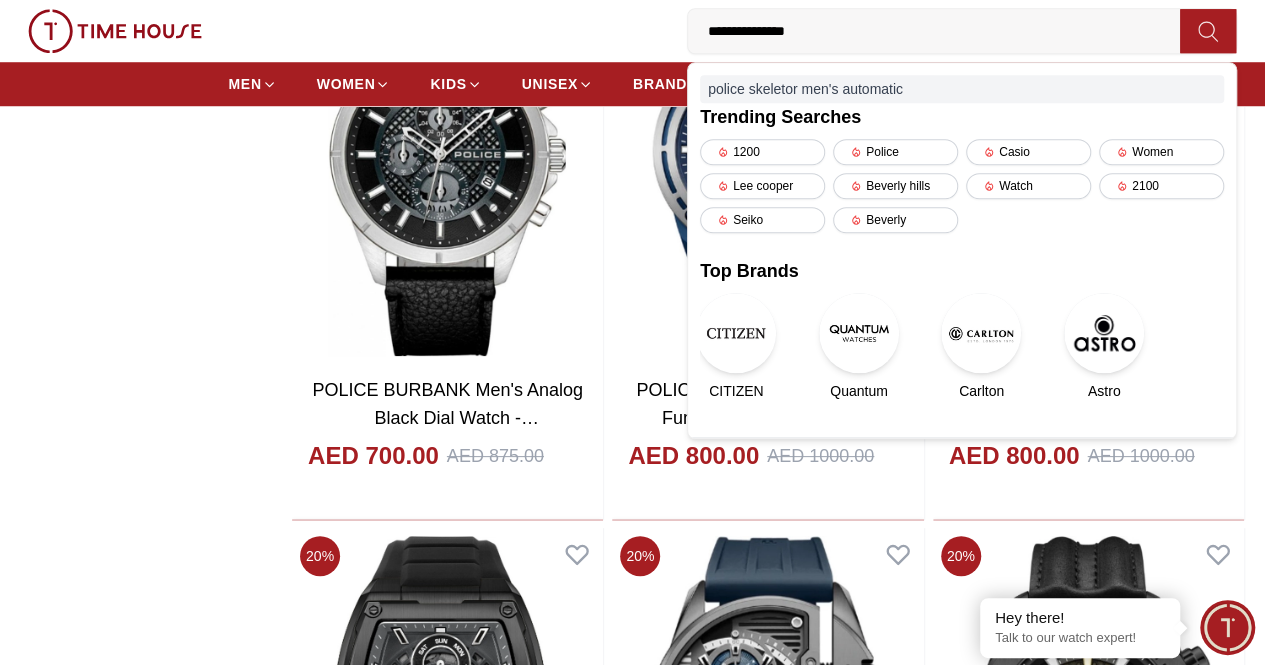 type on "**********" 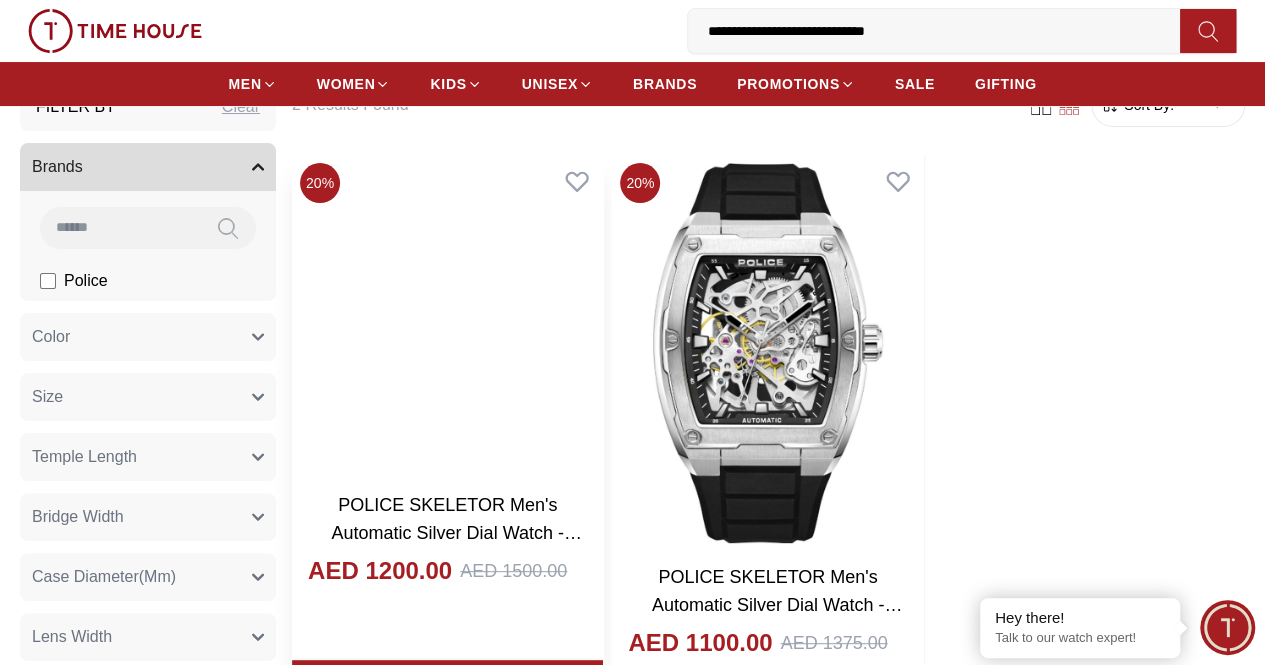 scroll, scrollTop: 100, scrollLeft: 0, axis: vertical 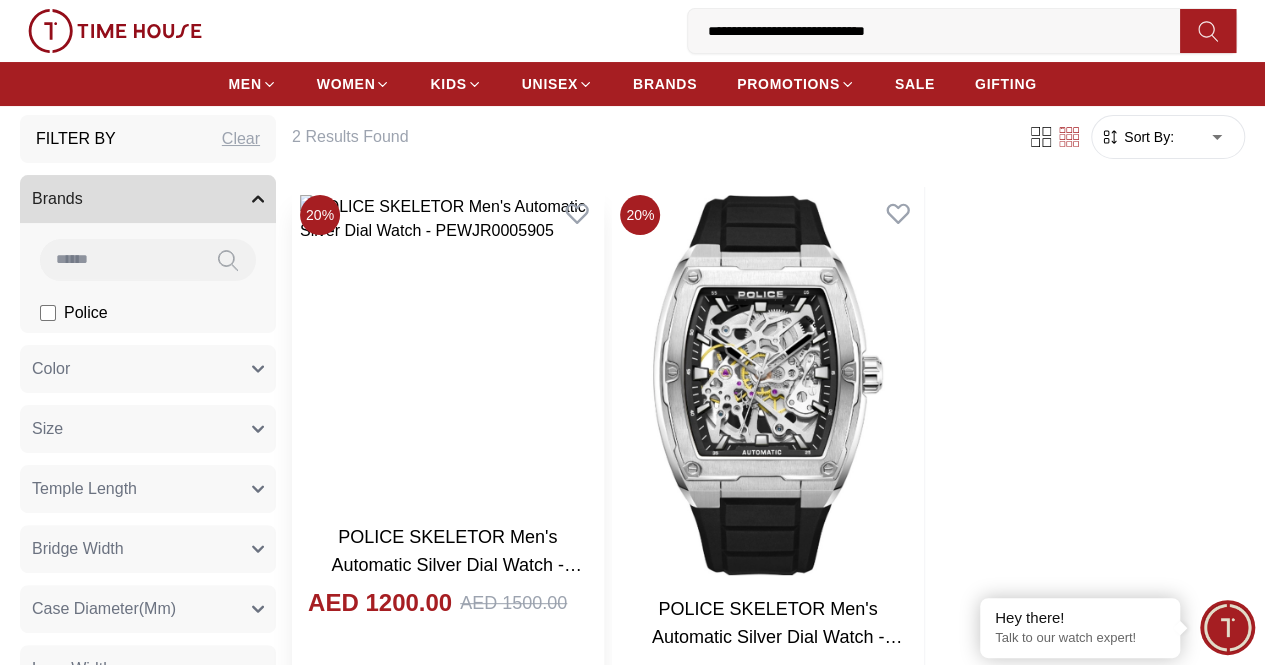 click at bounding box center [447, 349] 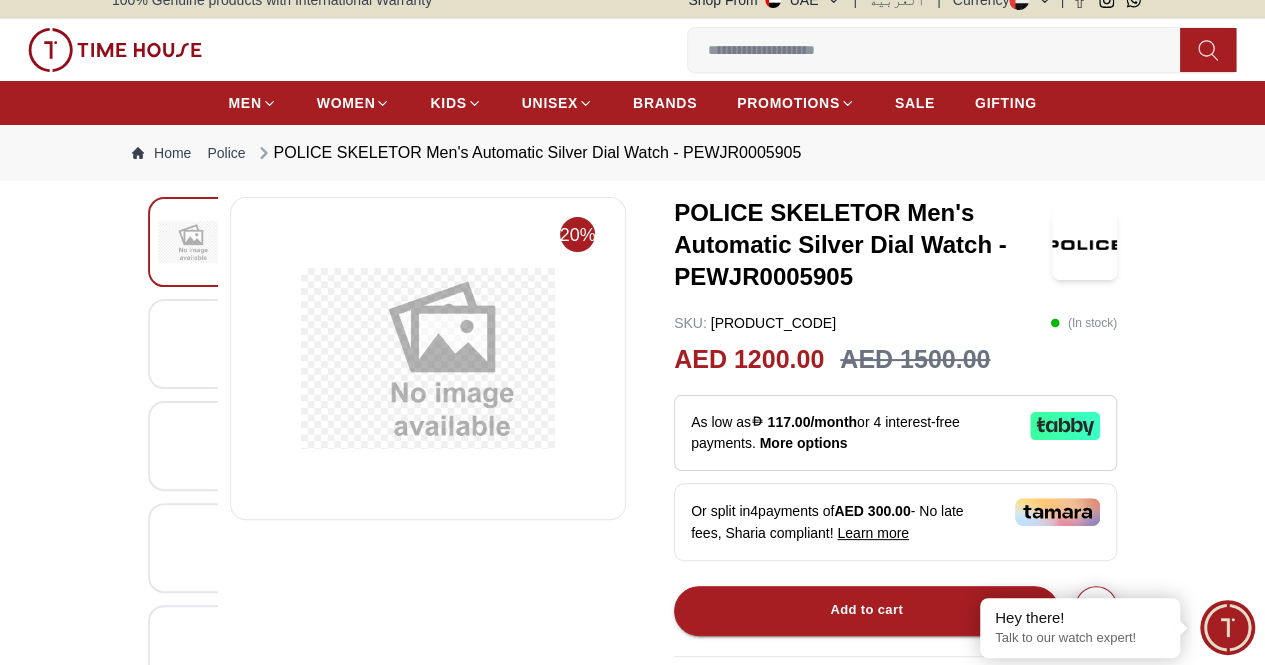 scroll, scrollTop: 0, scrollLeft: 0, axis: both 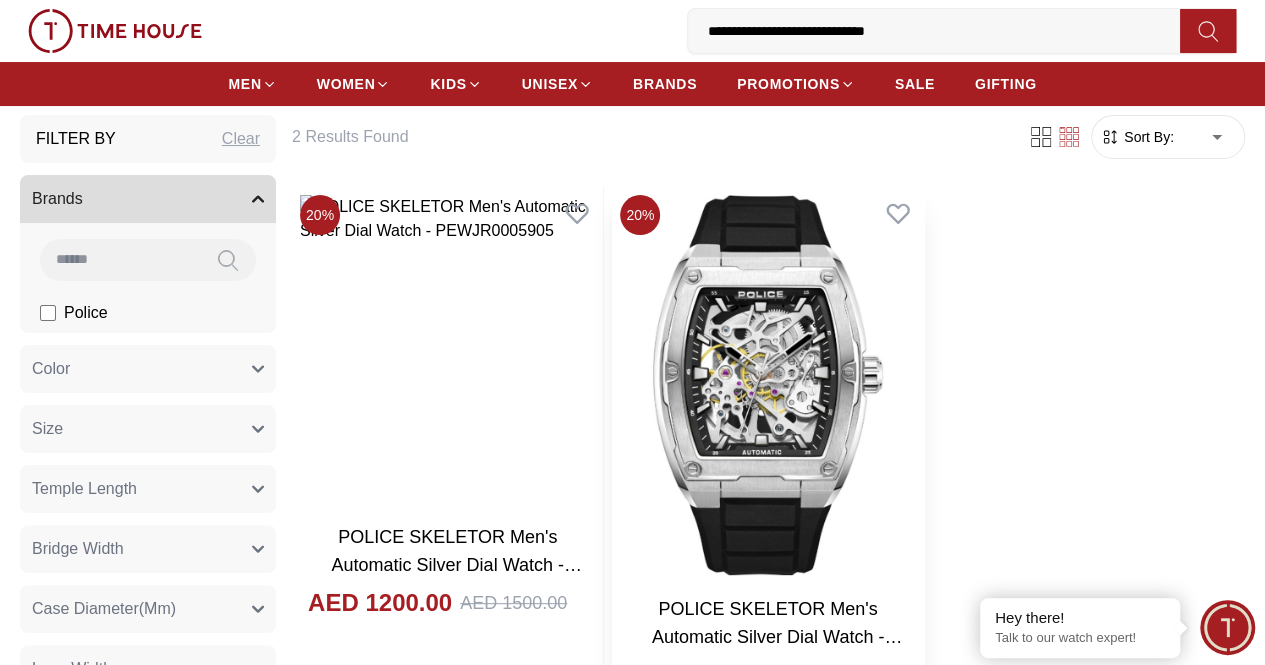 click at bounding box center [767, 385] 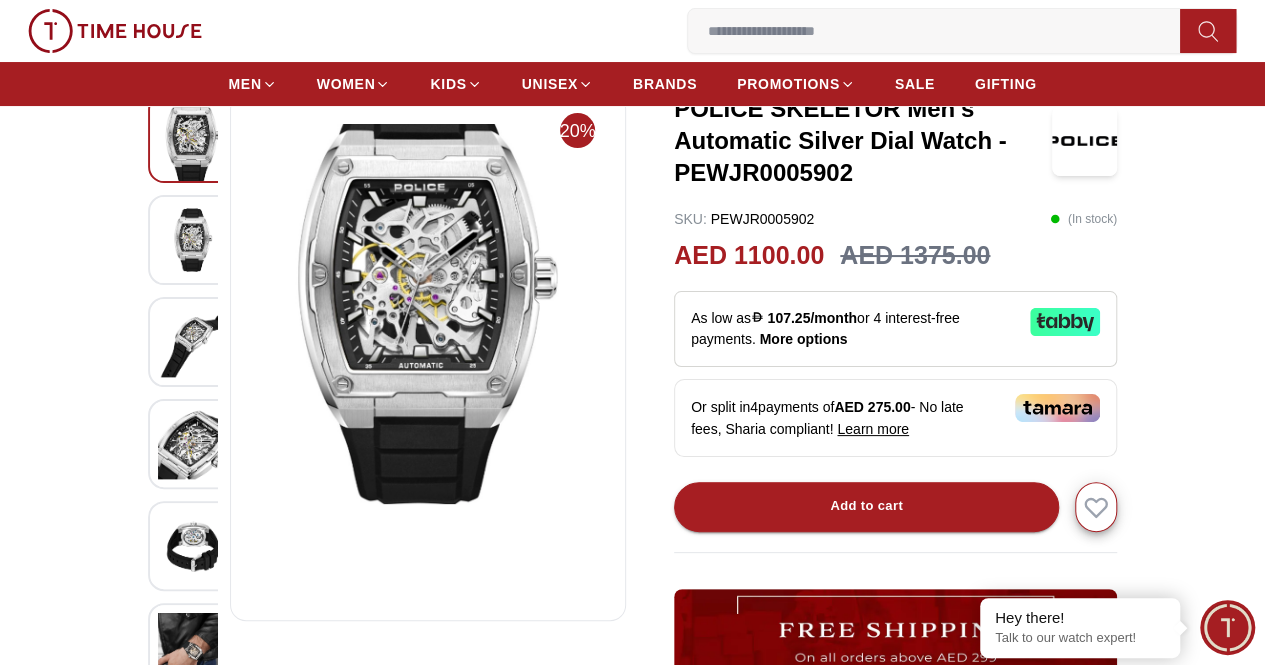 scroll, scrollTop: 0, scrollLeft: 0, axis: both 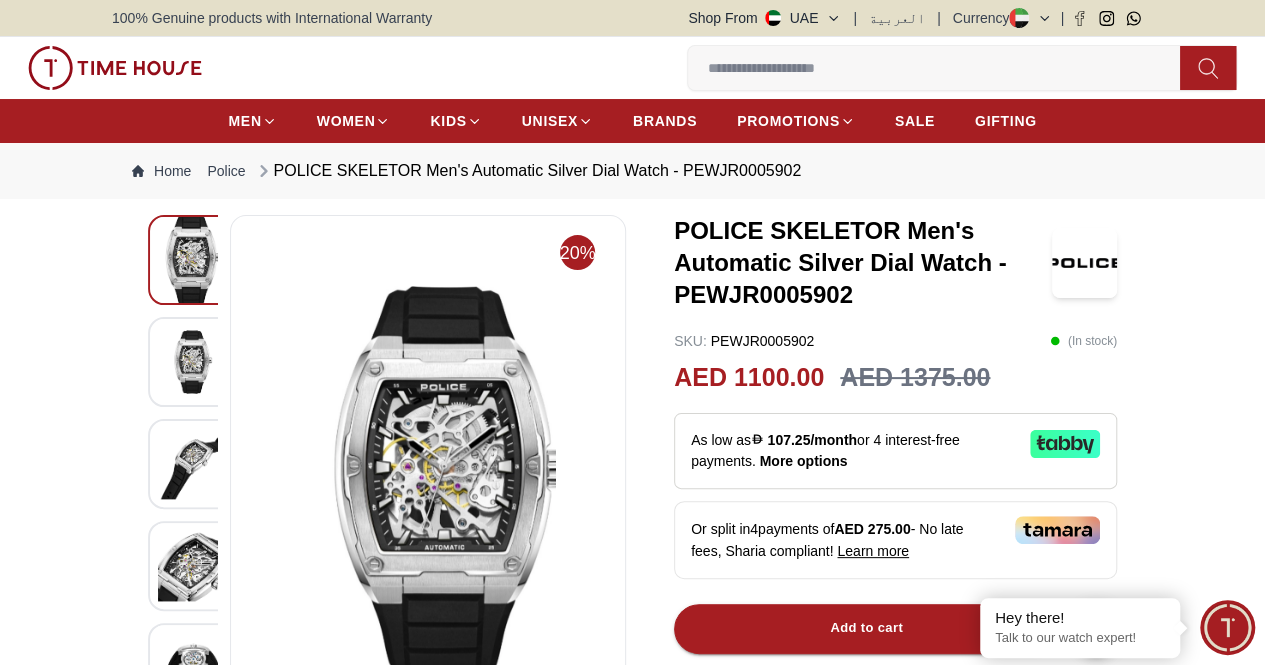 click at bounding box center (193, 361) 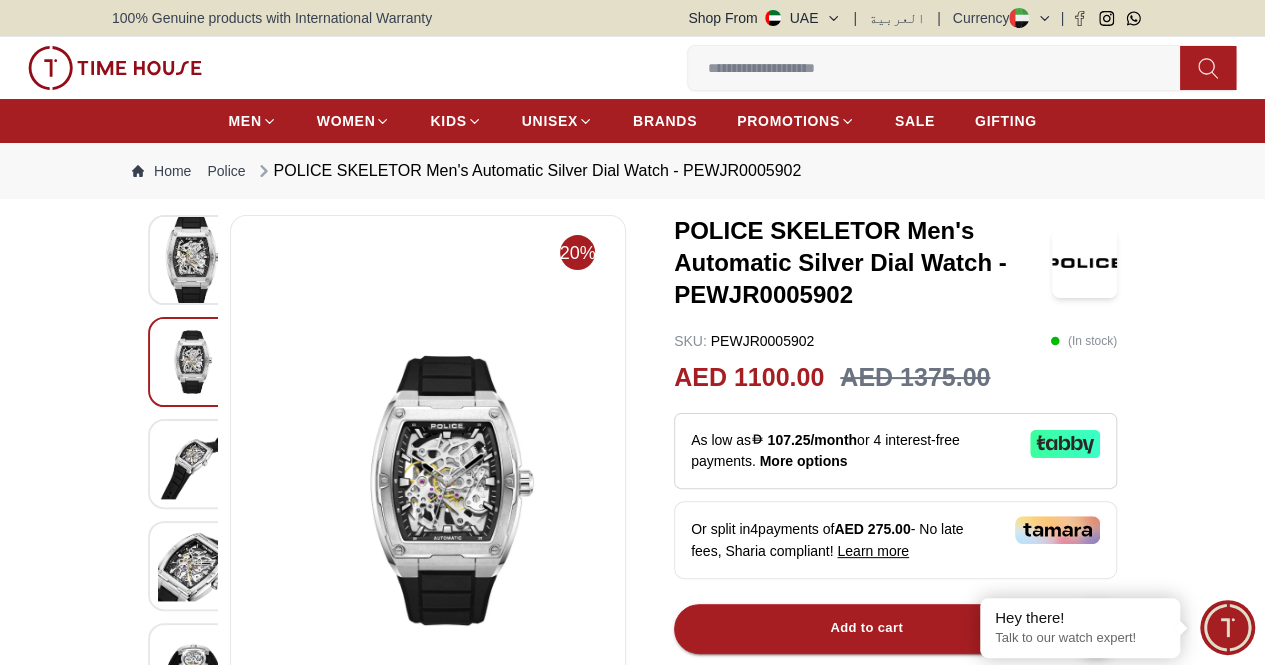 click at bounding box center (193, 463) 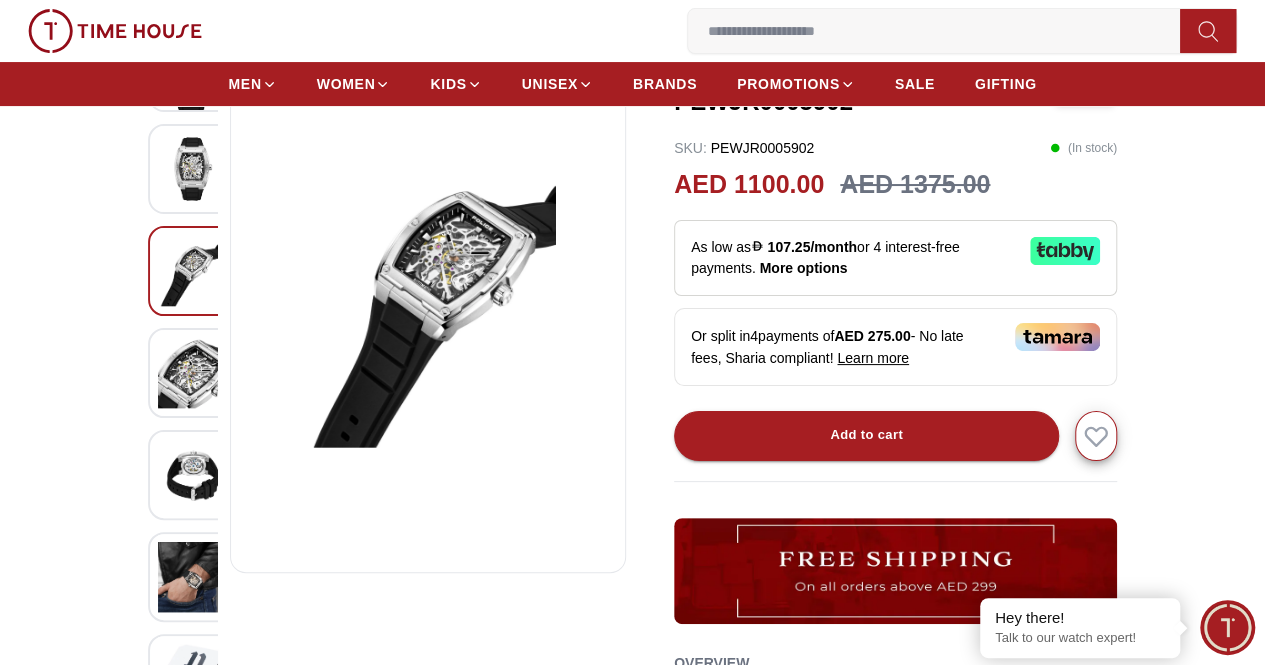 scroll, scrollTop: 300, scrollLeft: 0, axis: vertical 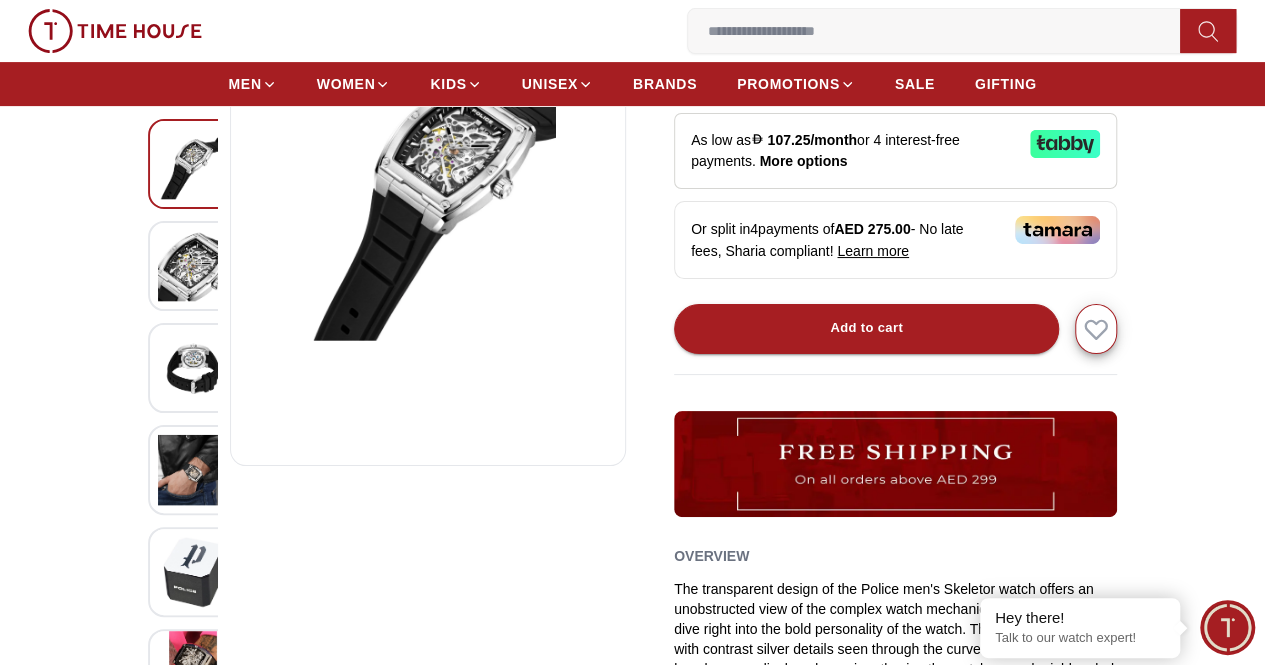 click at bounding box center (193, 265) 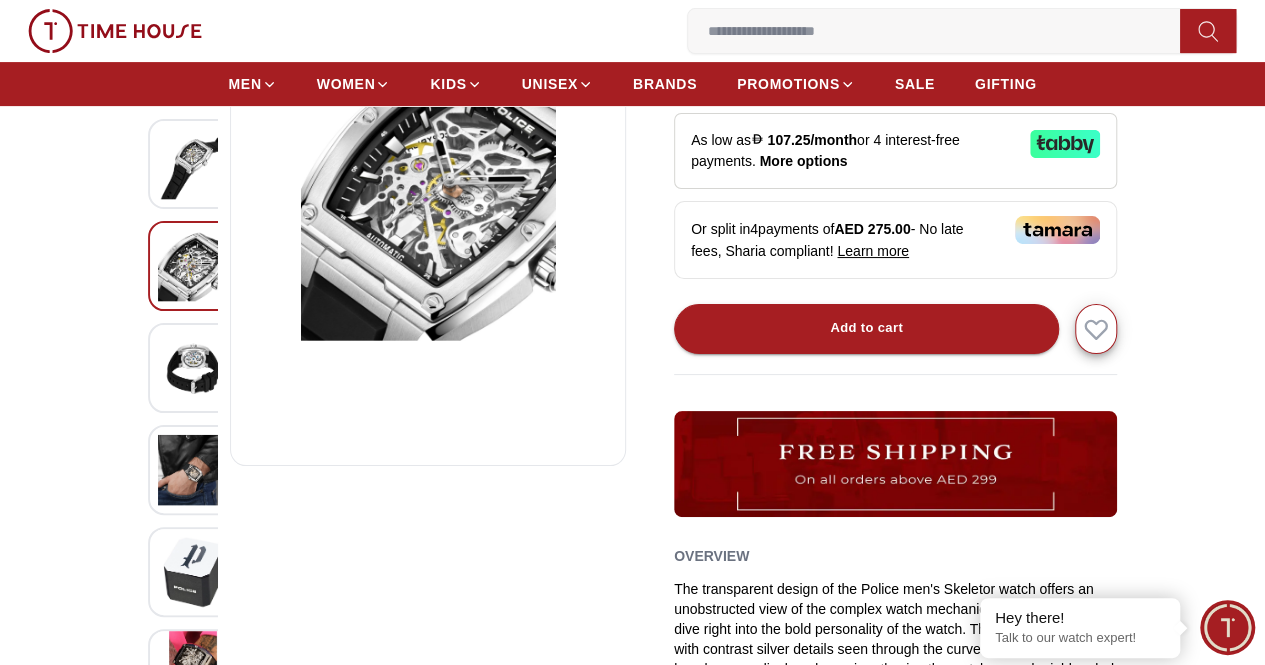 click at bounding box center (193, 367) 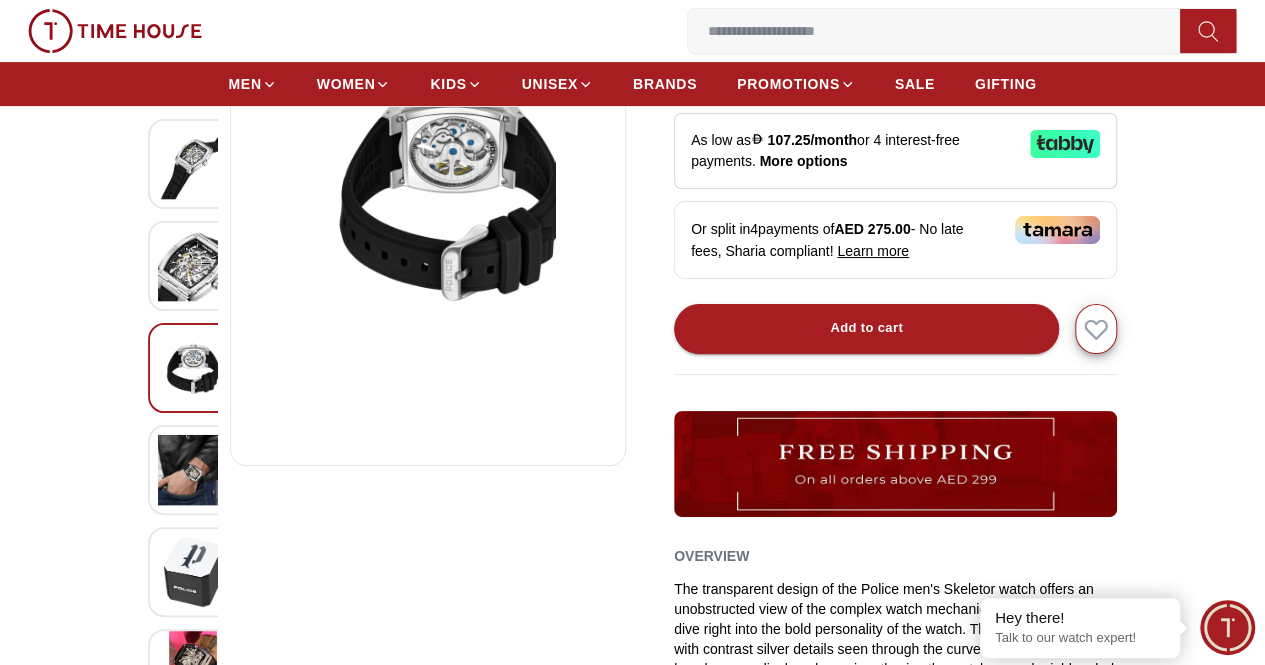 click at bounding box center (193, 469) 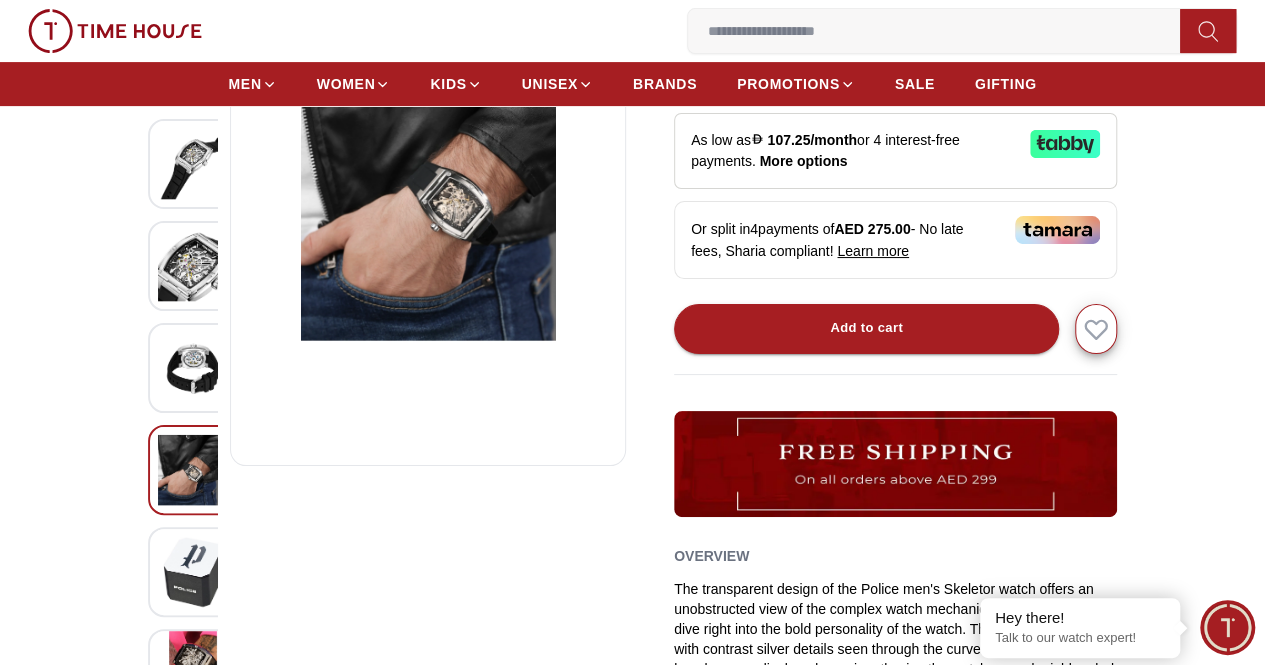 click at bounding box center [193, 571] 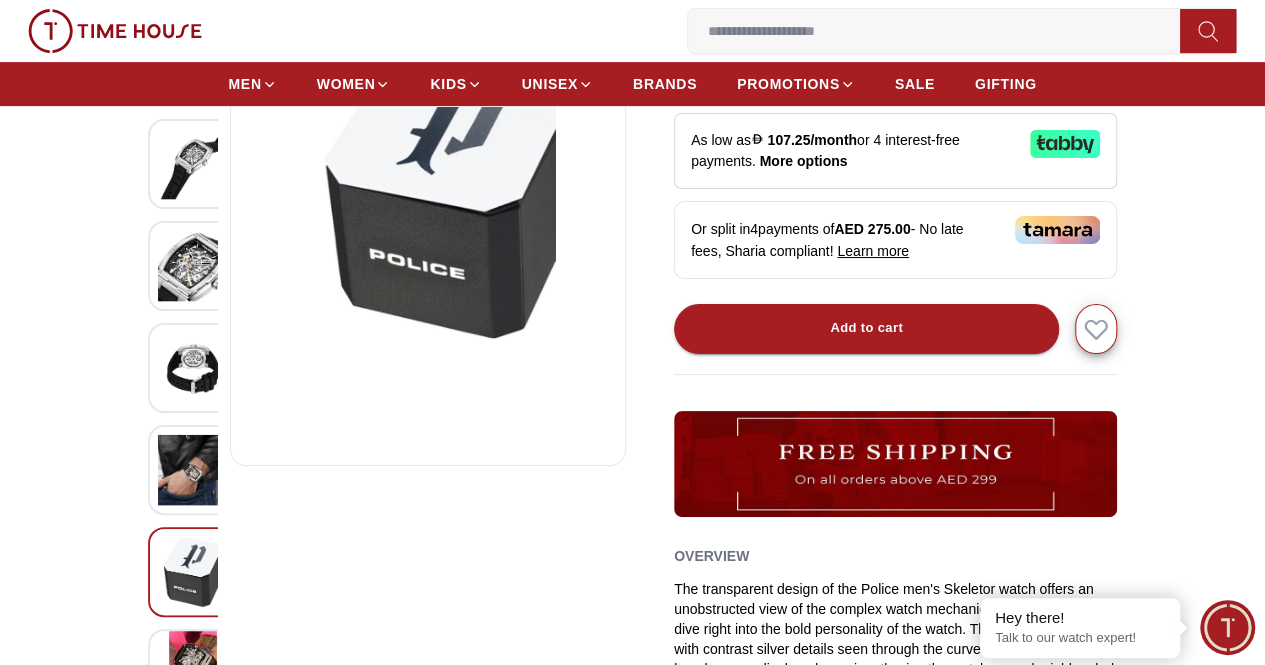 scroll, scrollTop: 400, scrollLeft: 0, axis: vertical 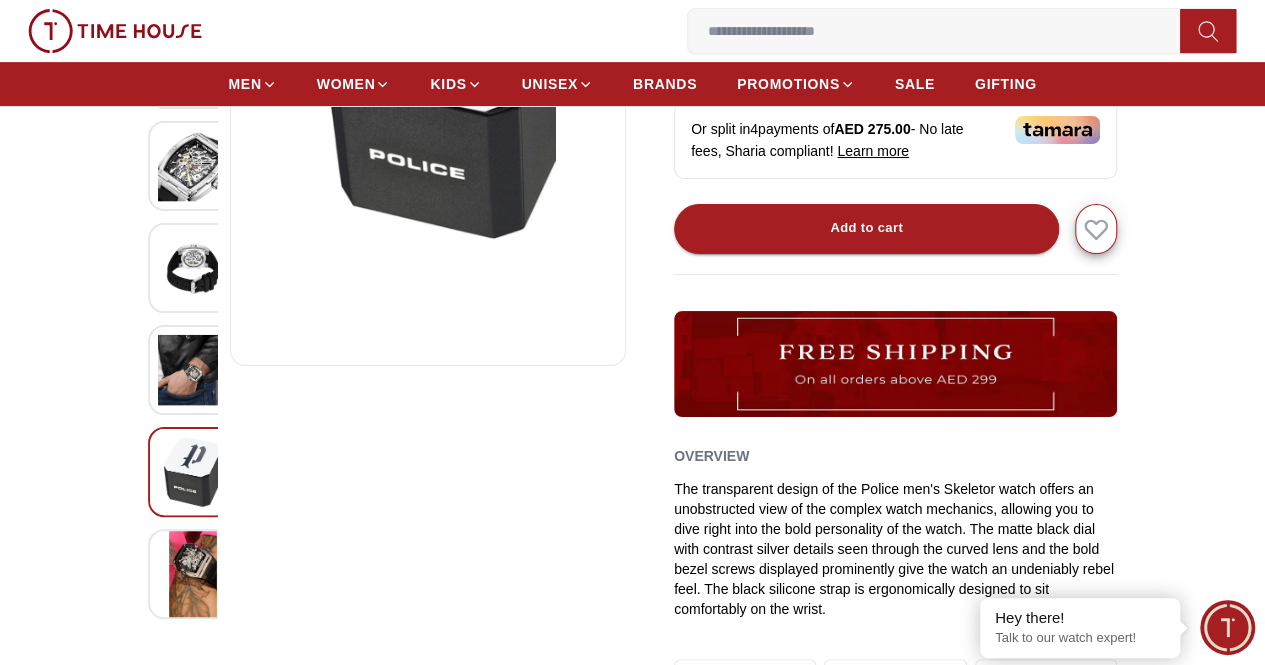 click at bounding box center [193, 573] 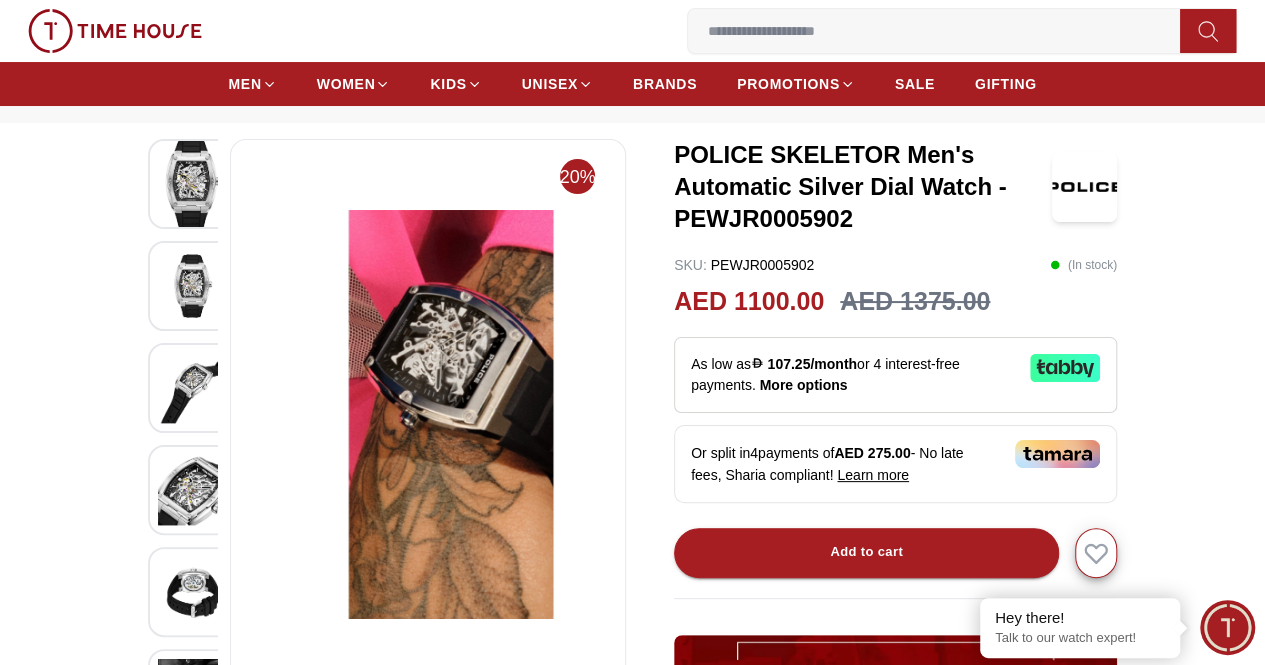 scroll, scrollTop: 0, scrollLeft: 0, axis: both 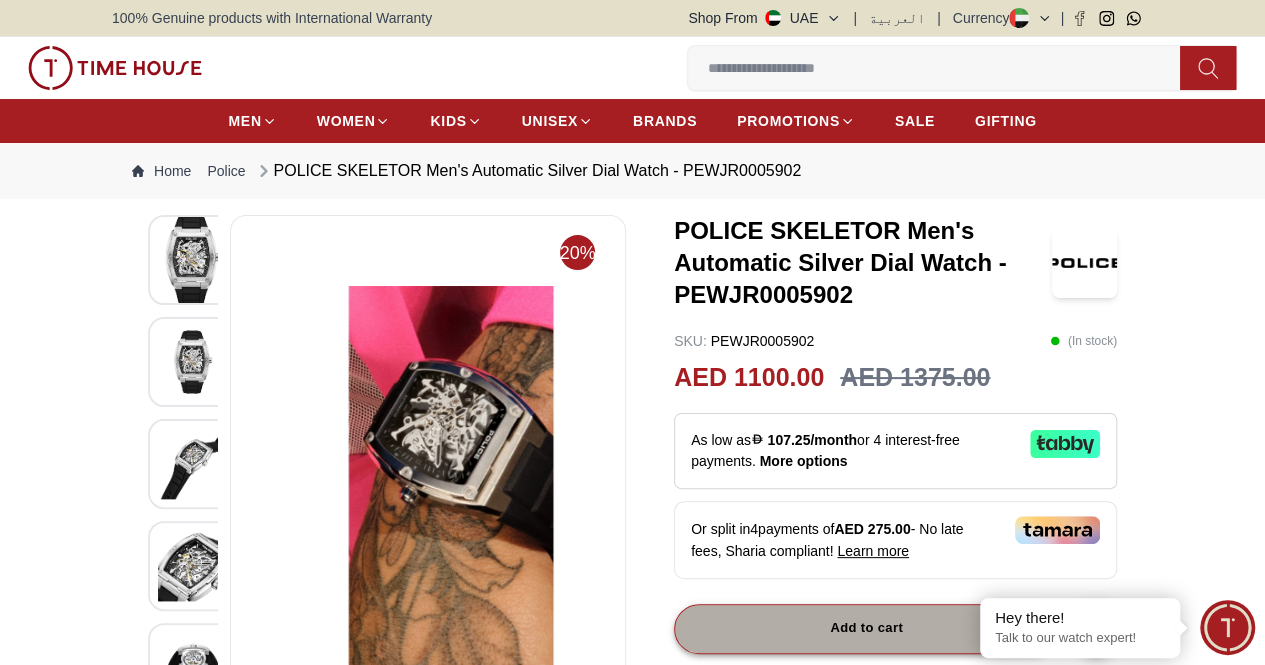 click on "Add to cart" at bounding box center [866, 628] 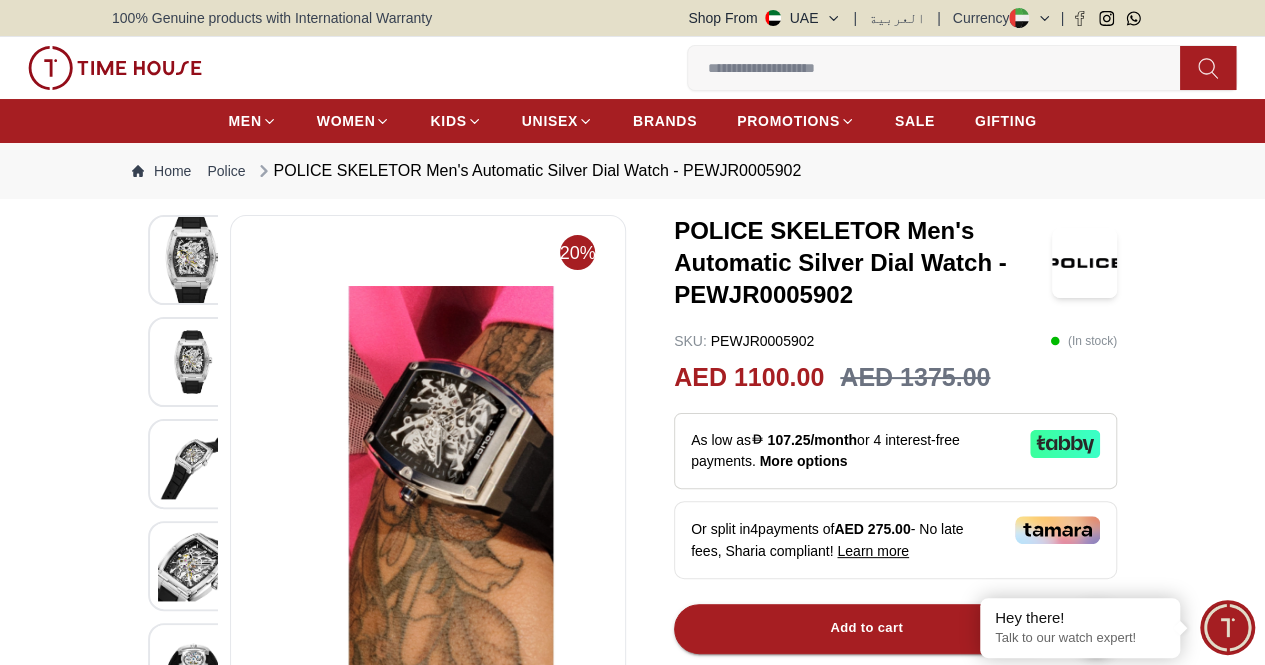click on "1 My Bag" at bounding box center (0, 0) 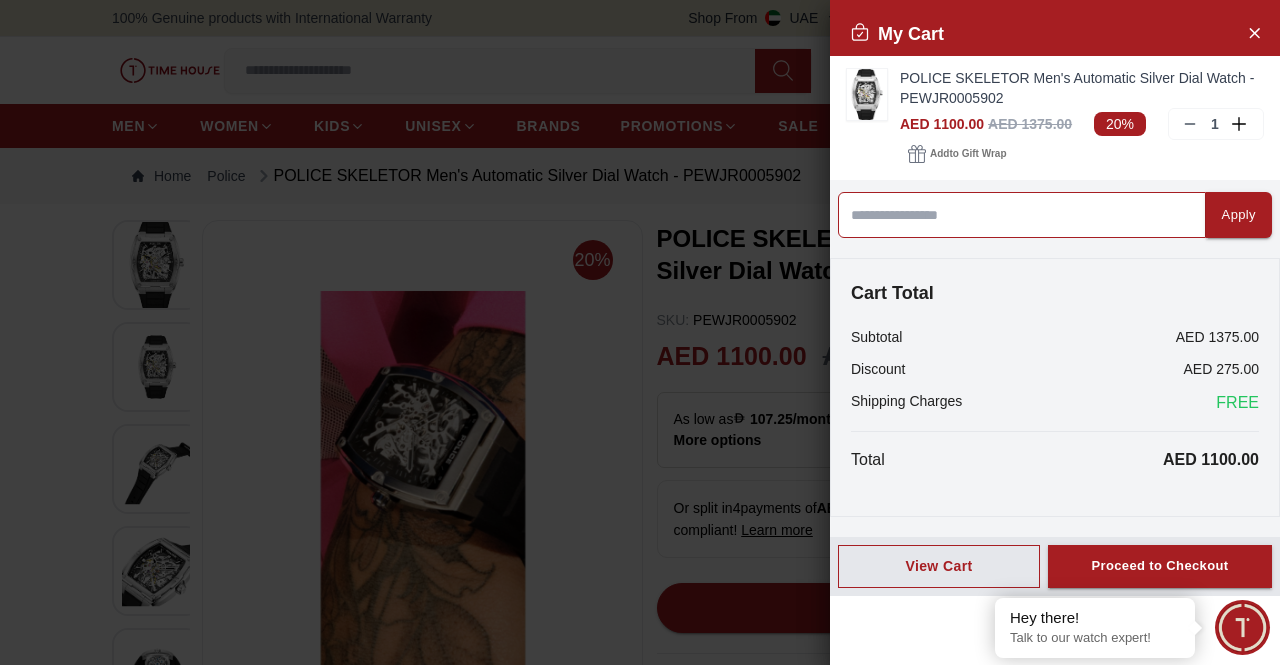 click at bounding box center [1022, 215] 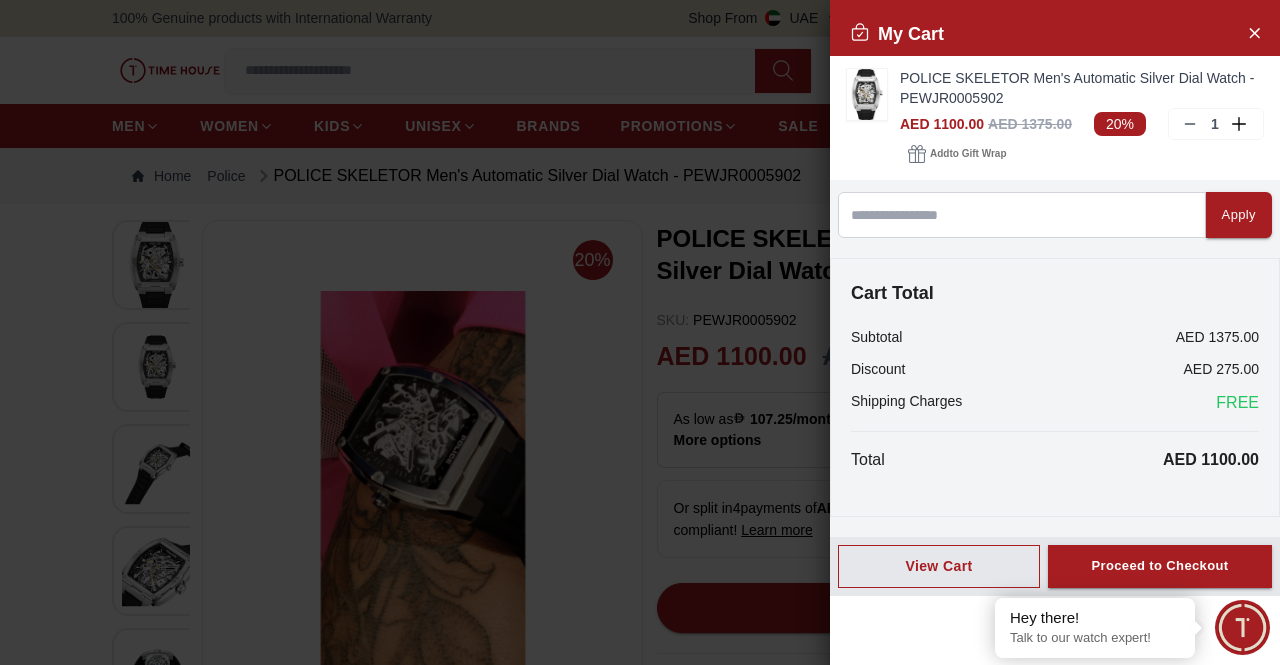 click at bounding box center (640, 332) 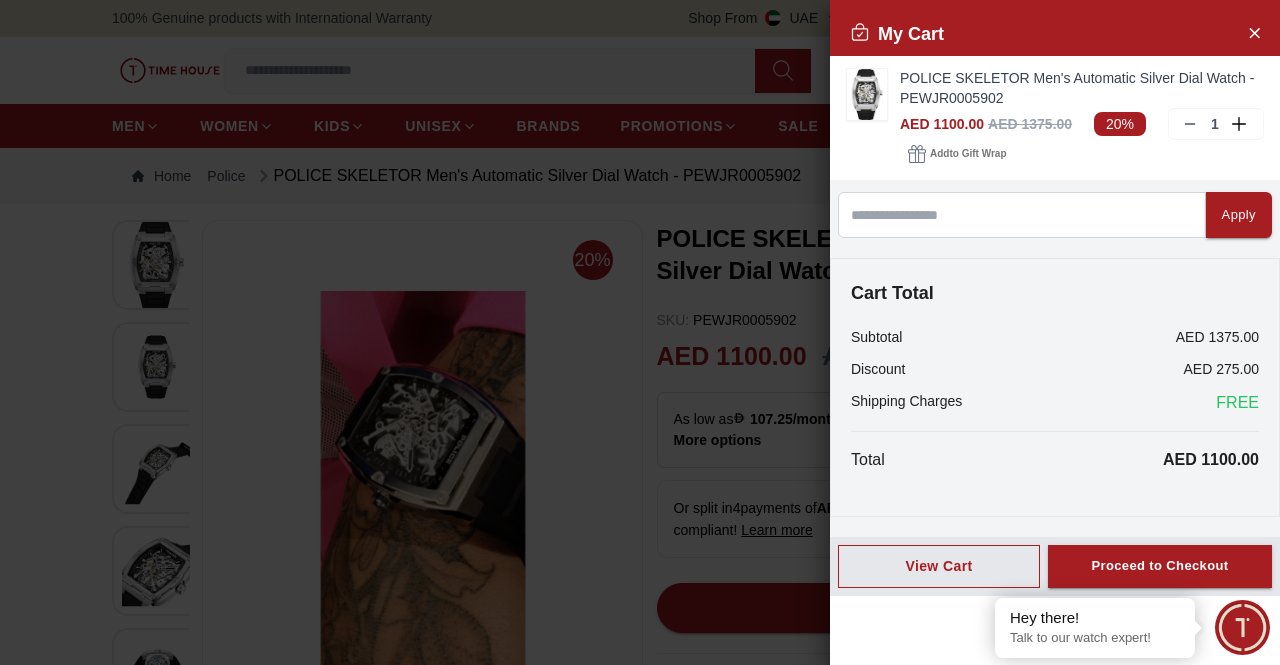 click at bounding box center (640, 332) 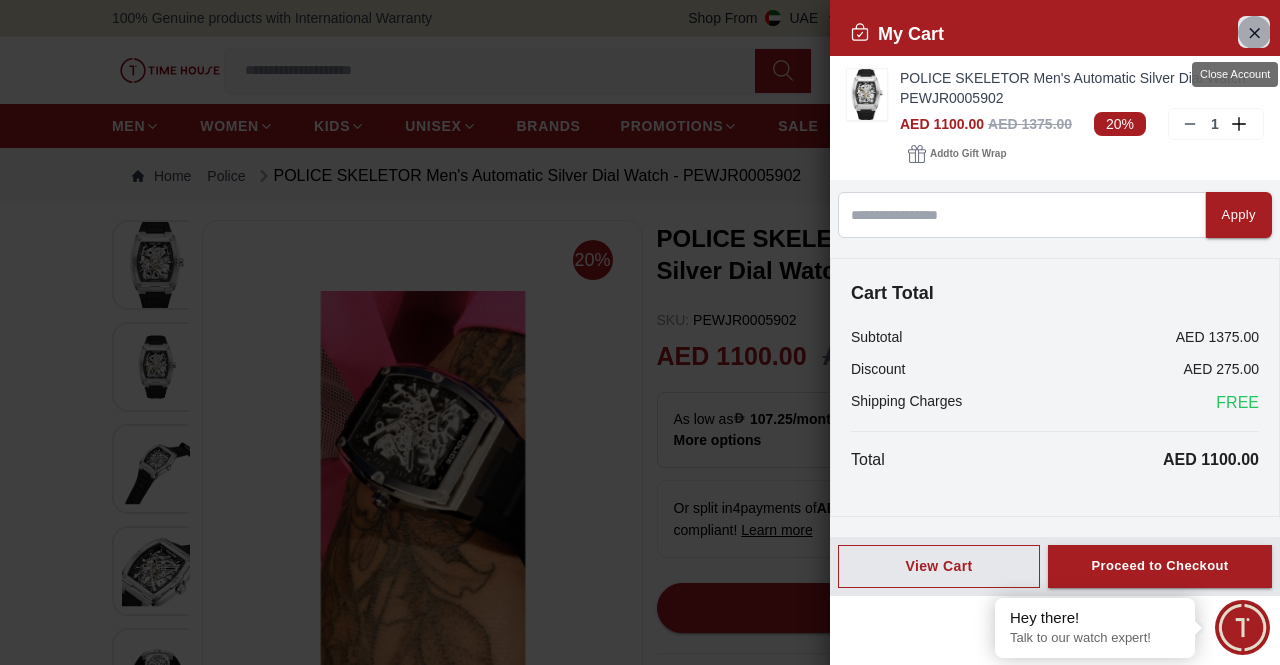 click at bounding box center (1254, 32) 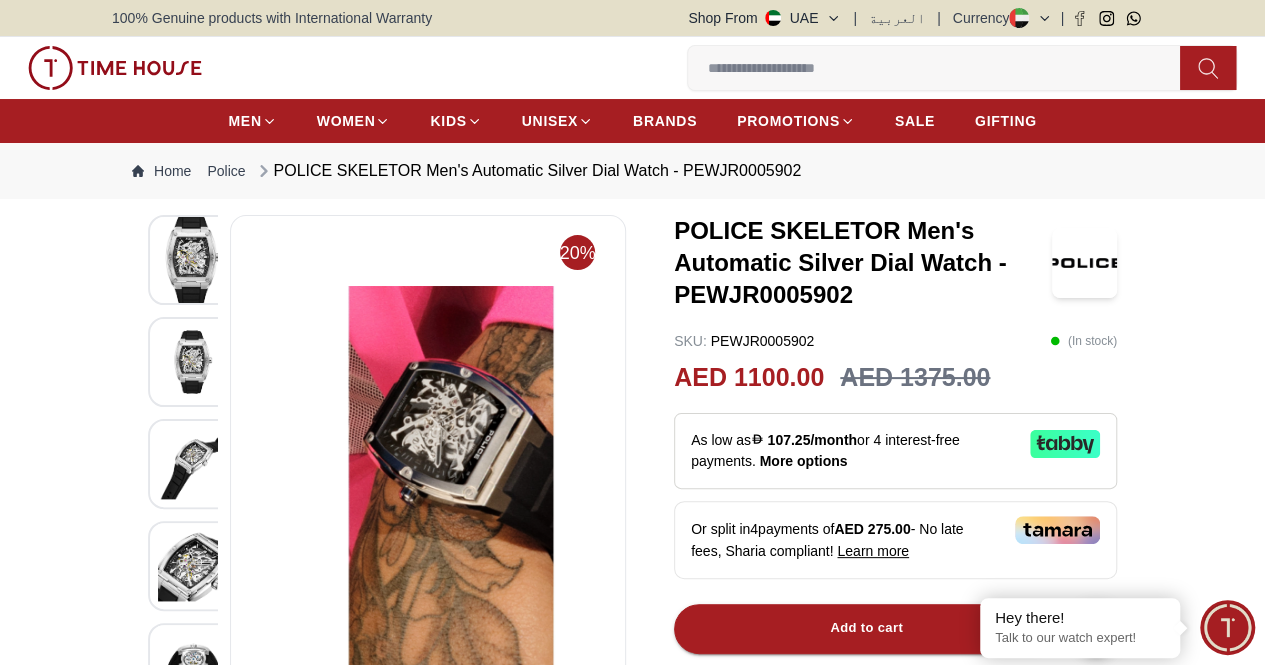click at bounding box center [193, 361] 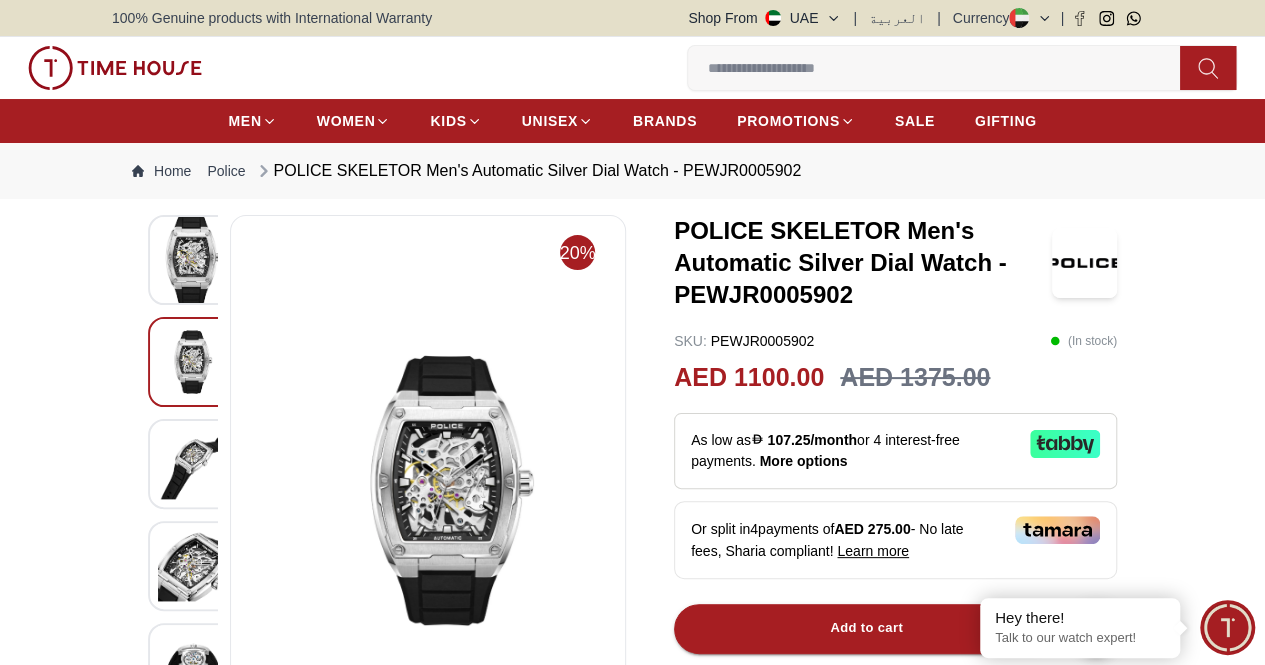 click at bounding box center [193, 260] 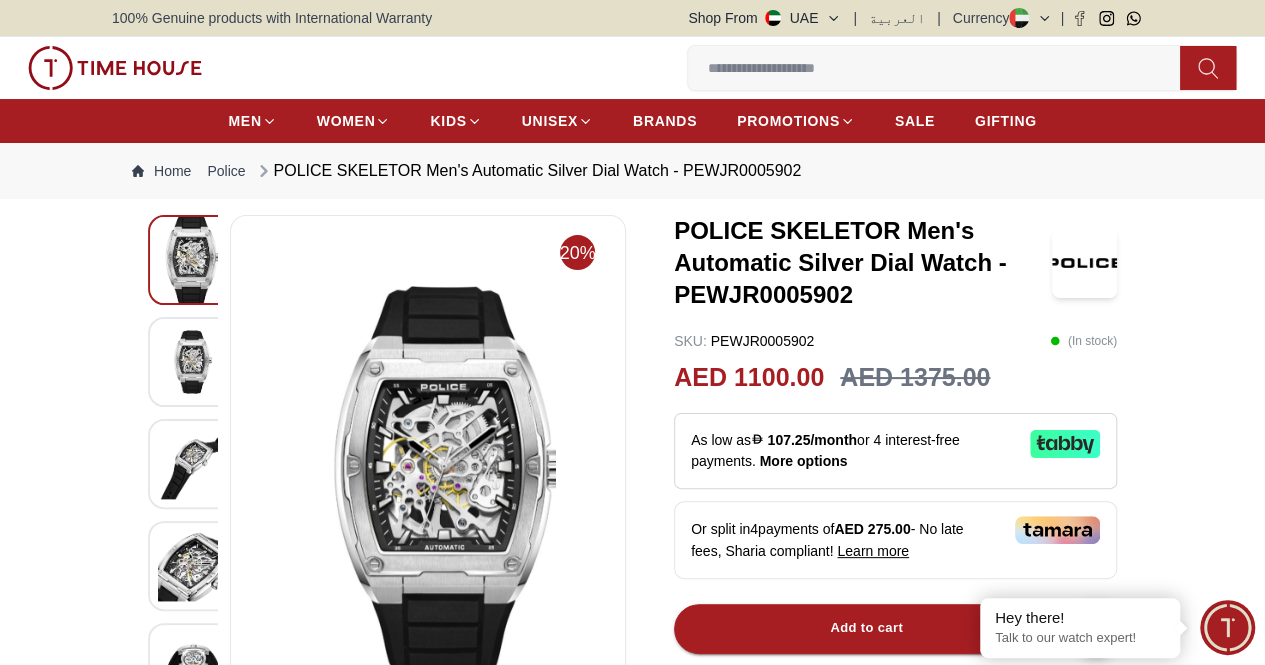 click at bounding box center (193, 463) 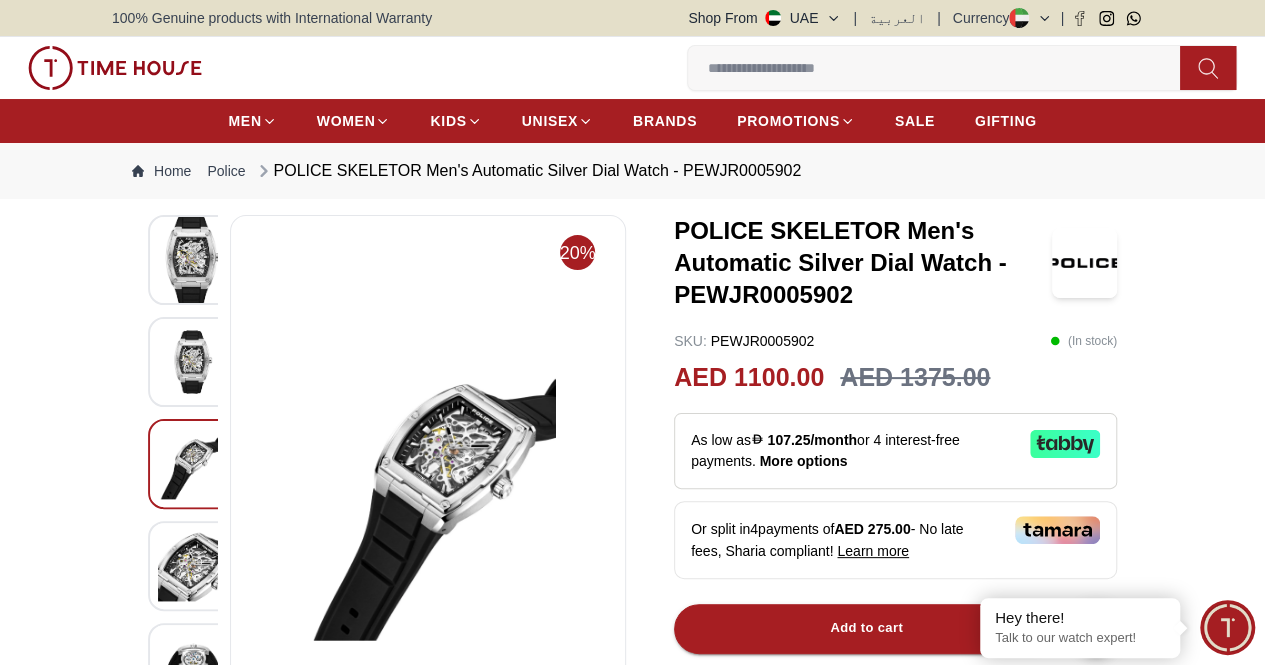 click at bounding box center (193, 565) 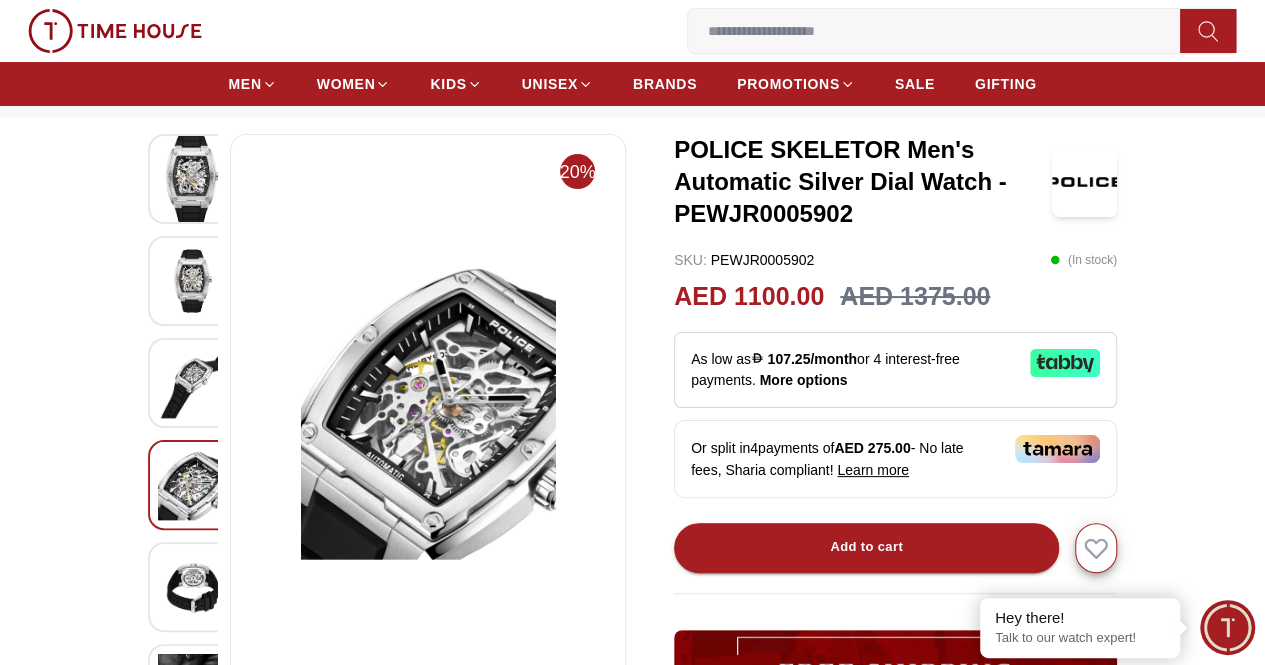 scroll, scrollTop: 100, scrollLeft: 0, axis: vertical 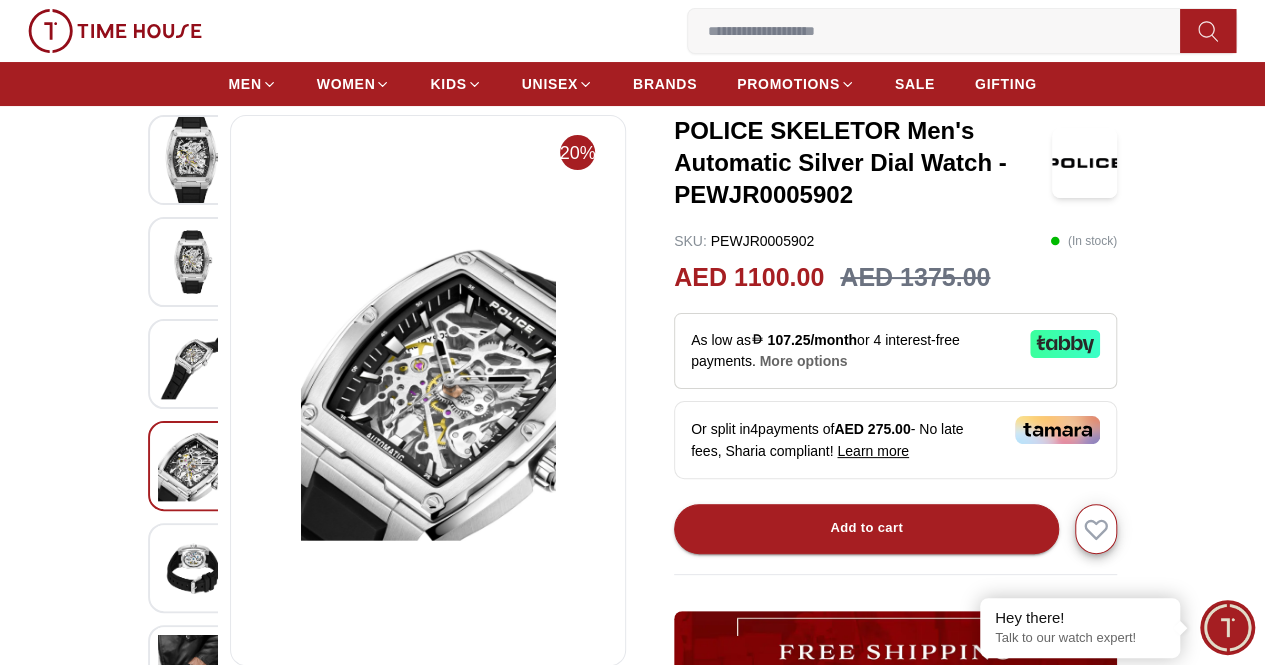 click on "More options" at bounding box center [803, 361] 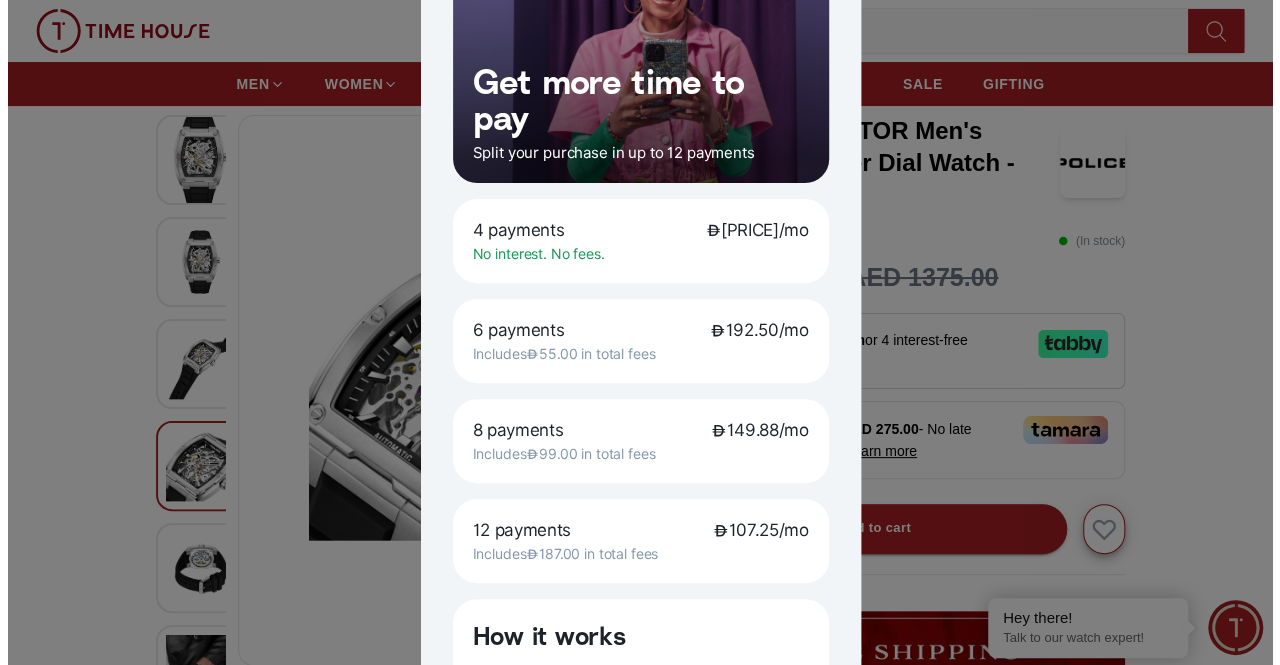 scroll, scrollTop: 200, scrollLeft: 0, axis: vertical 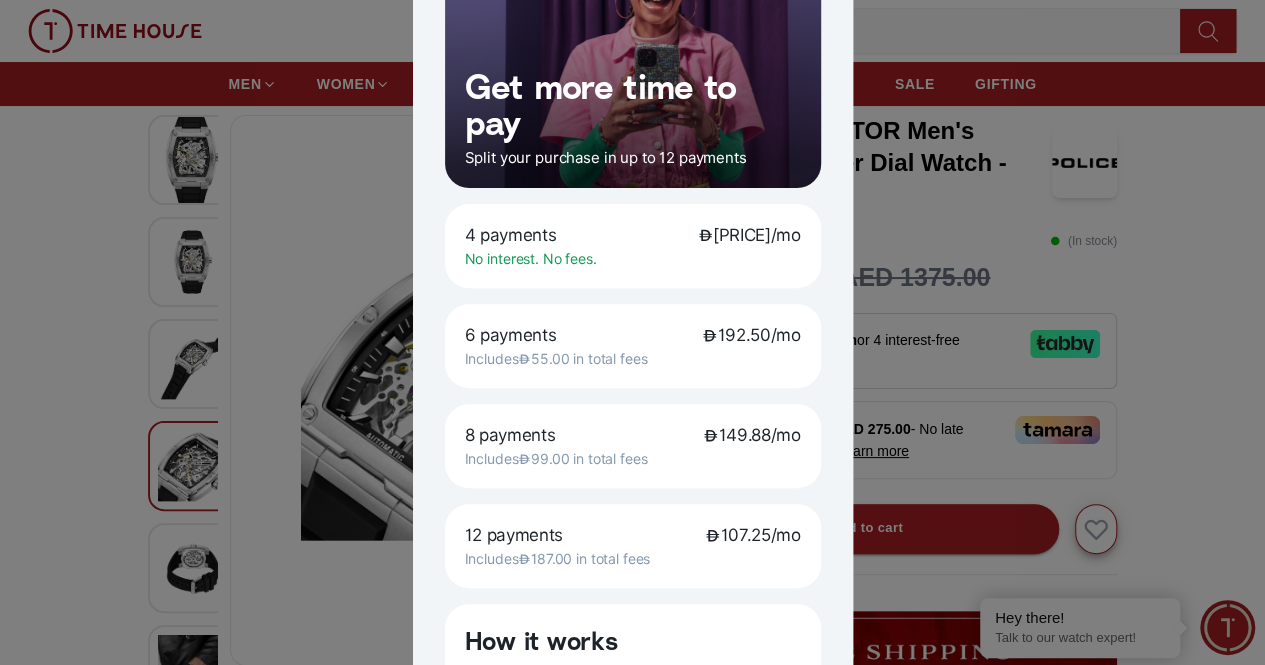 click at bounding box center [632, 332] 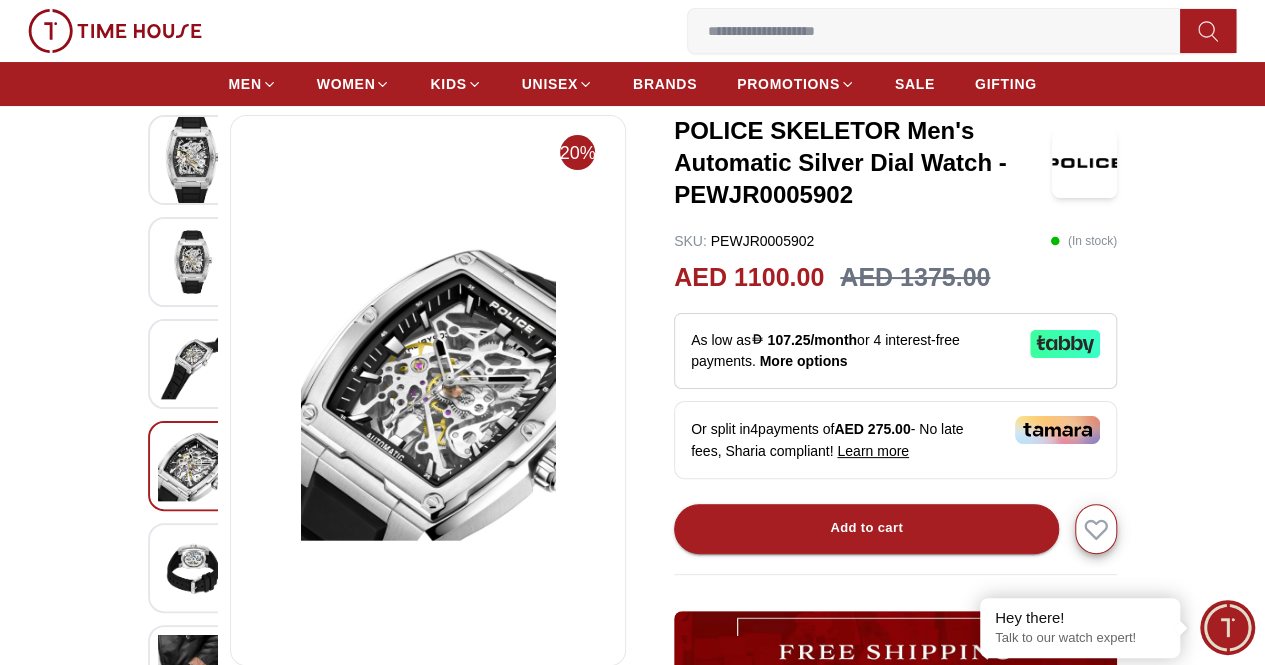click on "Learn more" at bounding box center (873, 451) 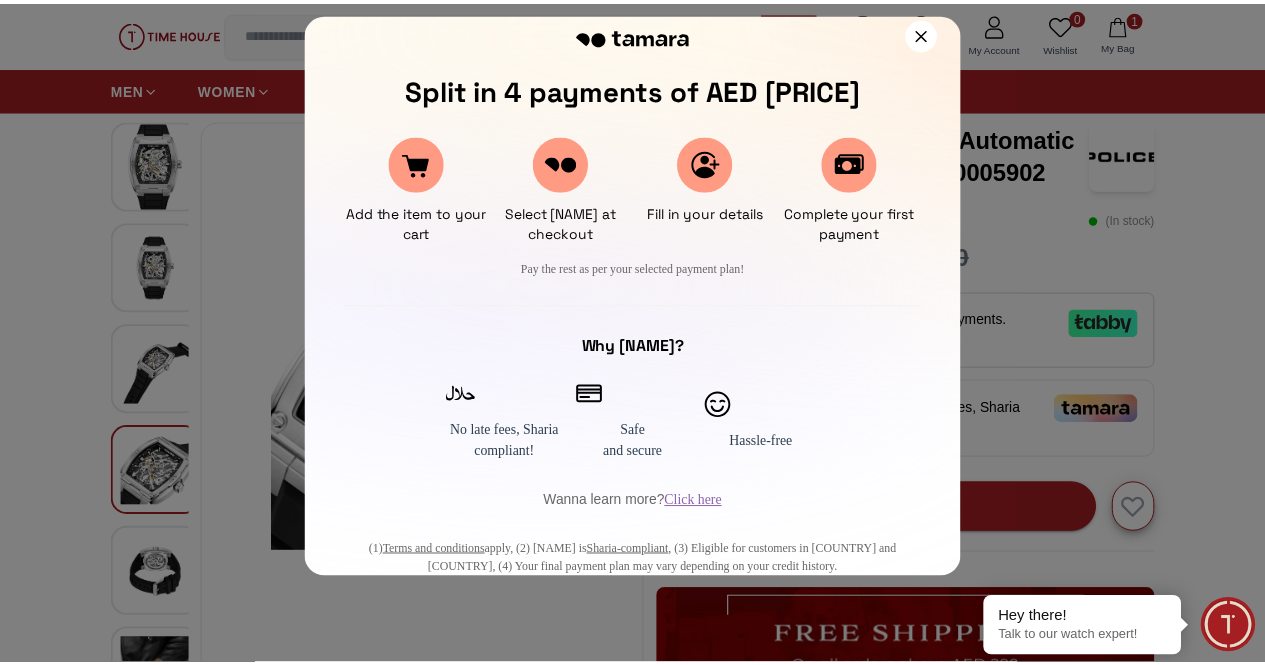 scroll, scrollTop: 0, scrollLeft: 0, axis: both 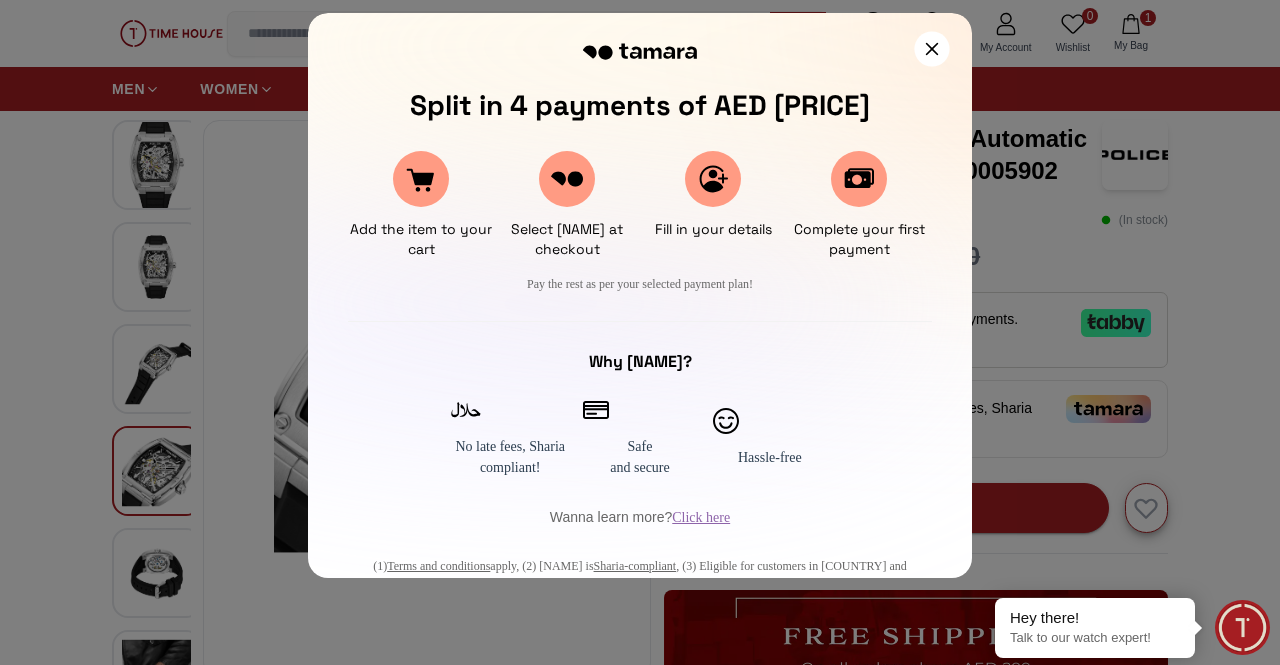 click 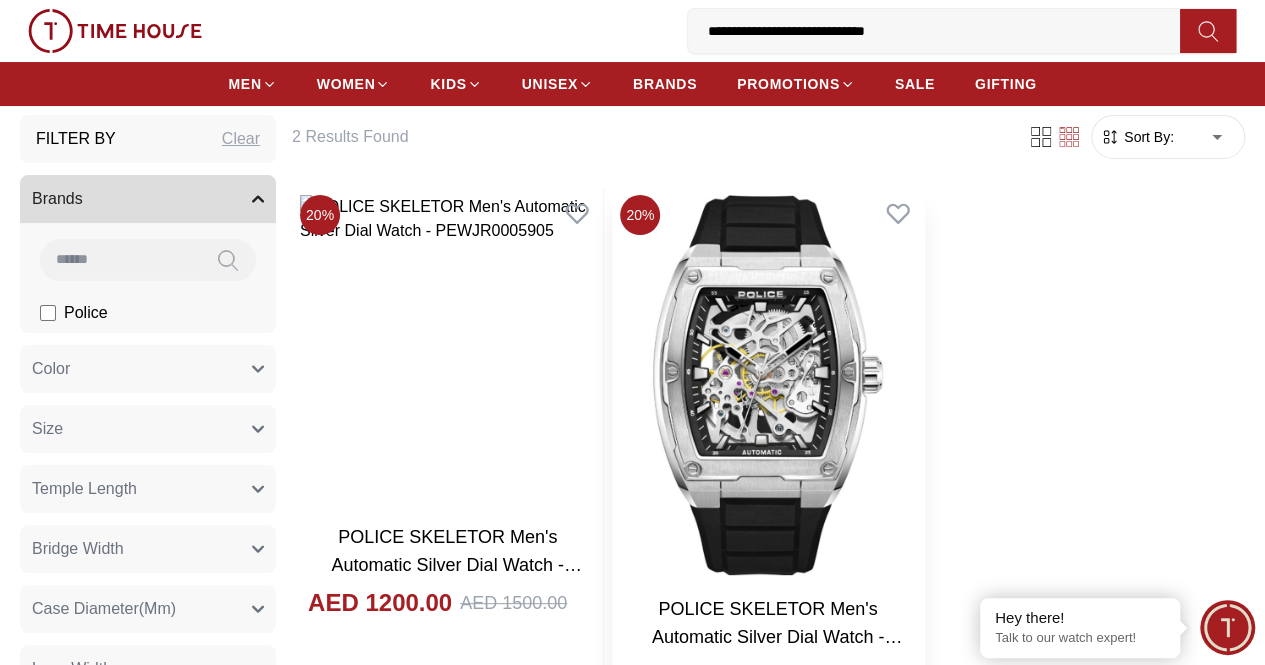 click at bounding box center [767, 385] 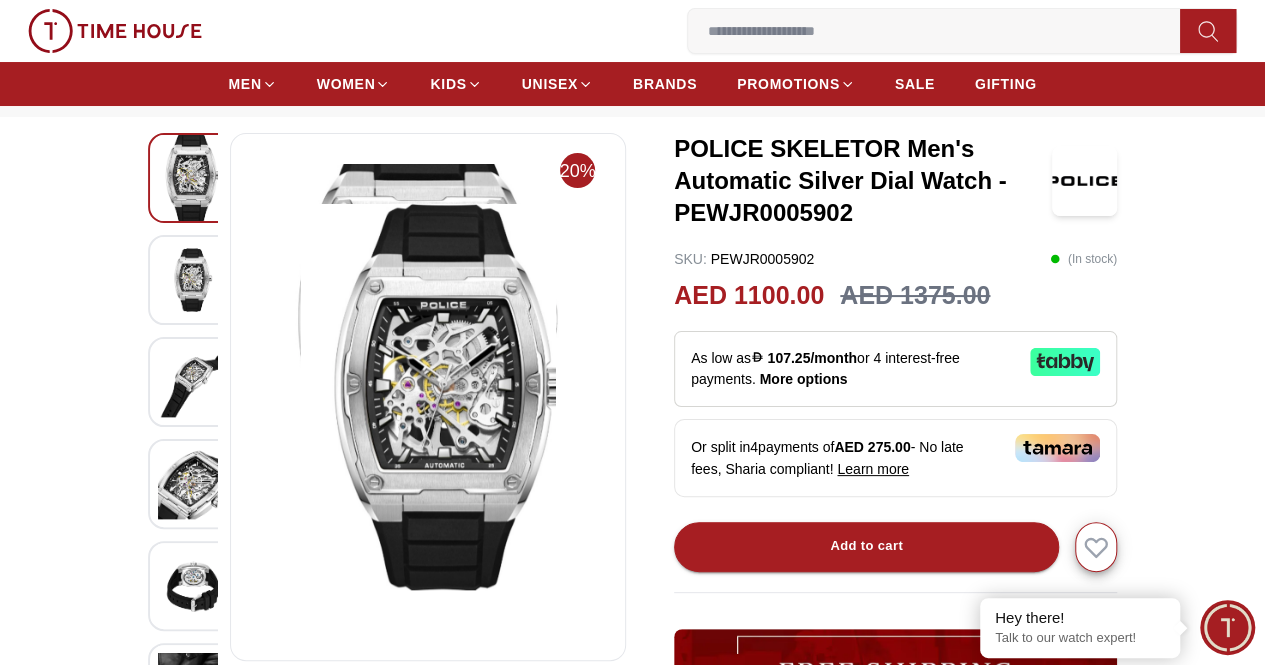 scroll, scrollTop: 0, scrollLeft: 0, axis: both 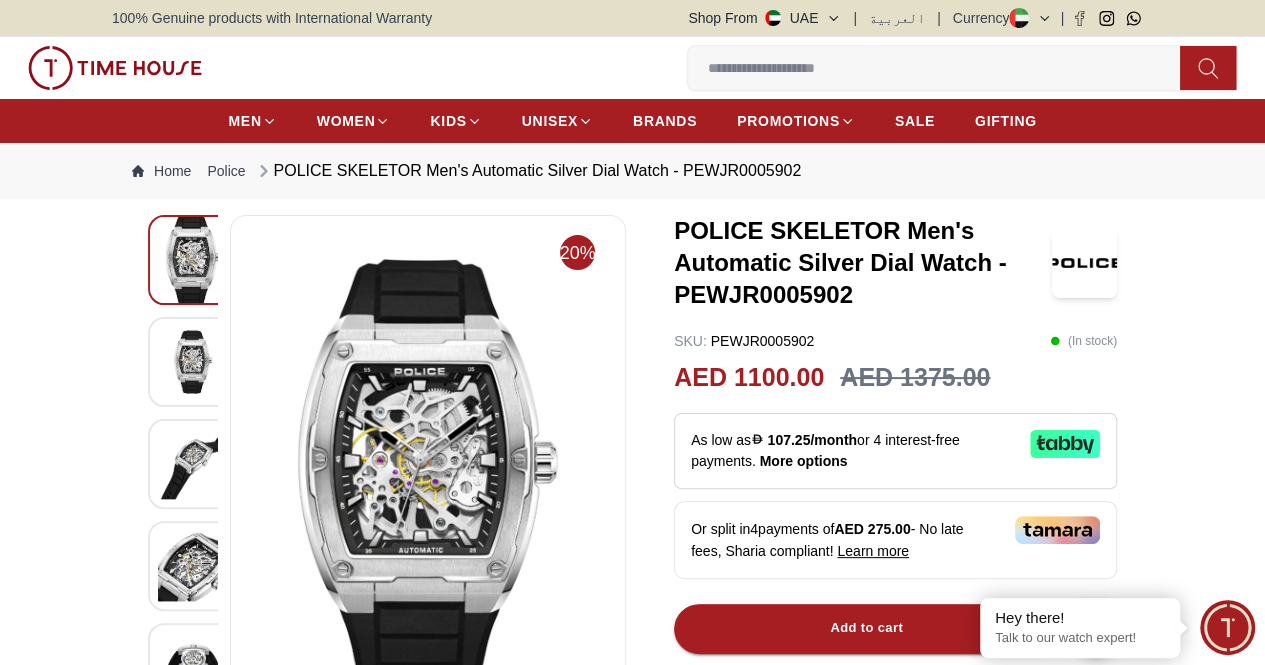 click at bounding box center [451, 479] 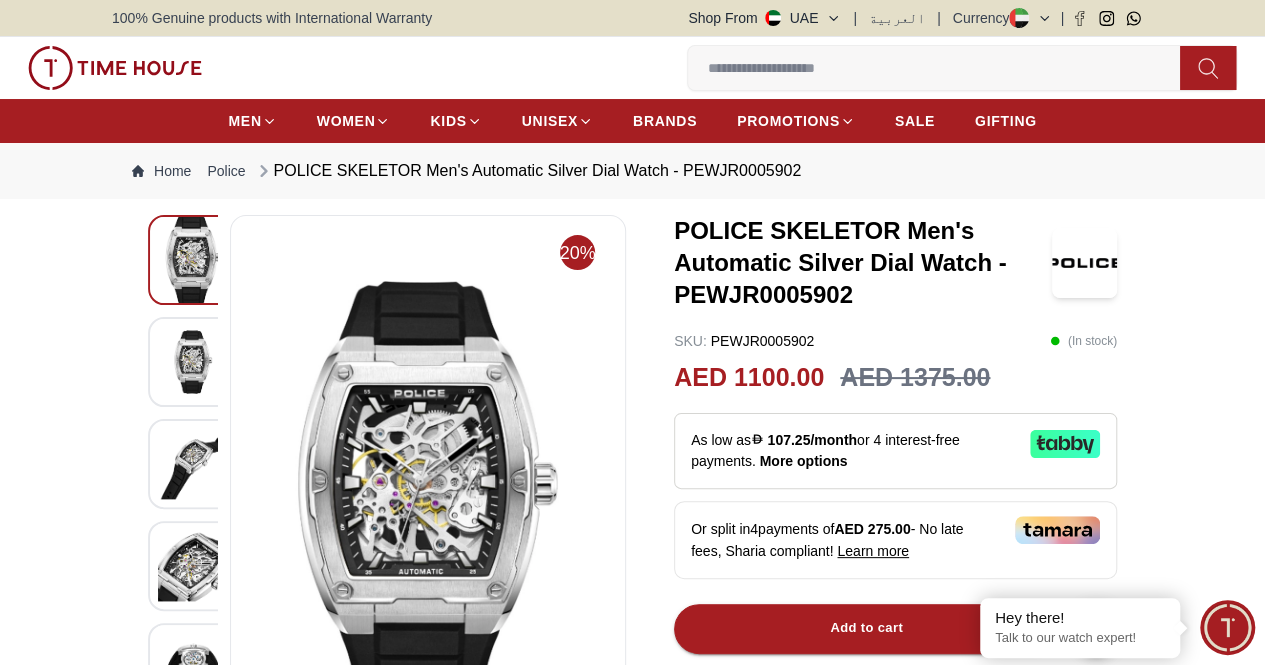 click at bounding box center [451, 479] 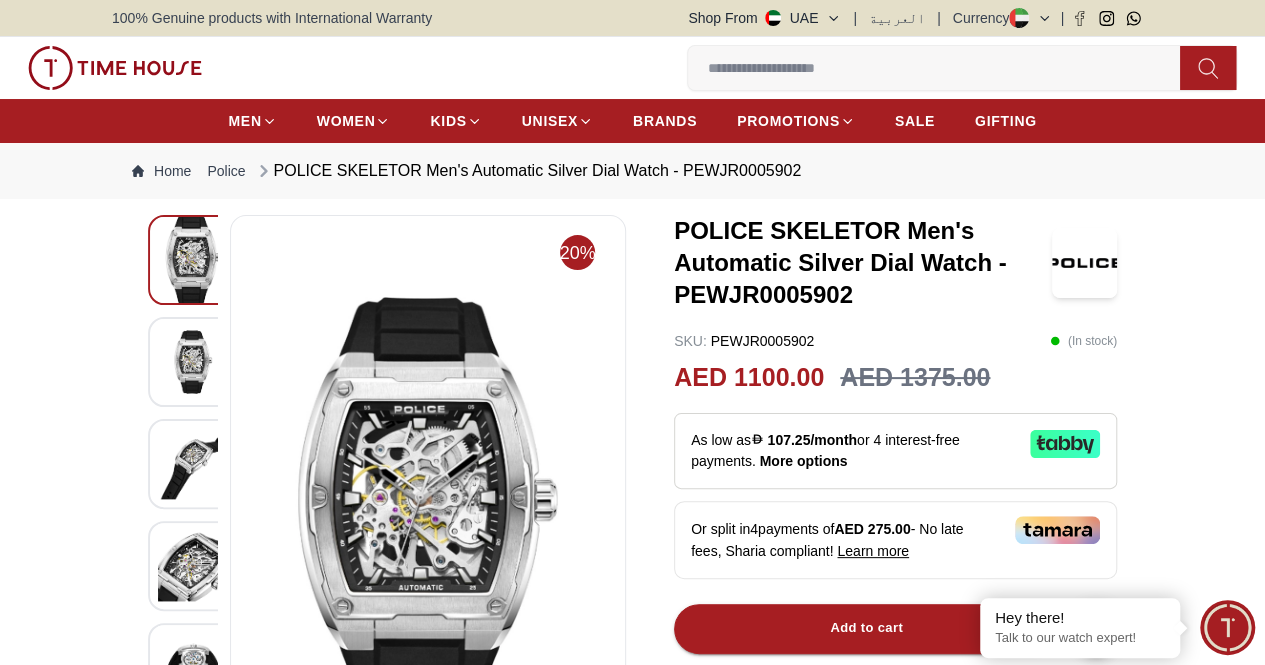 click at bounding box center [451, 479] 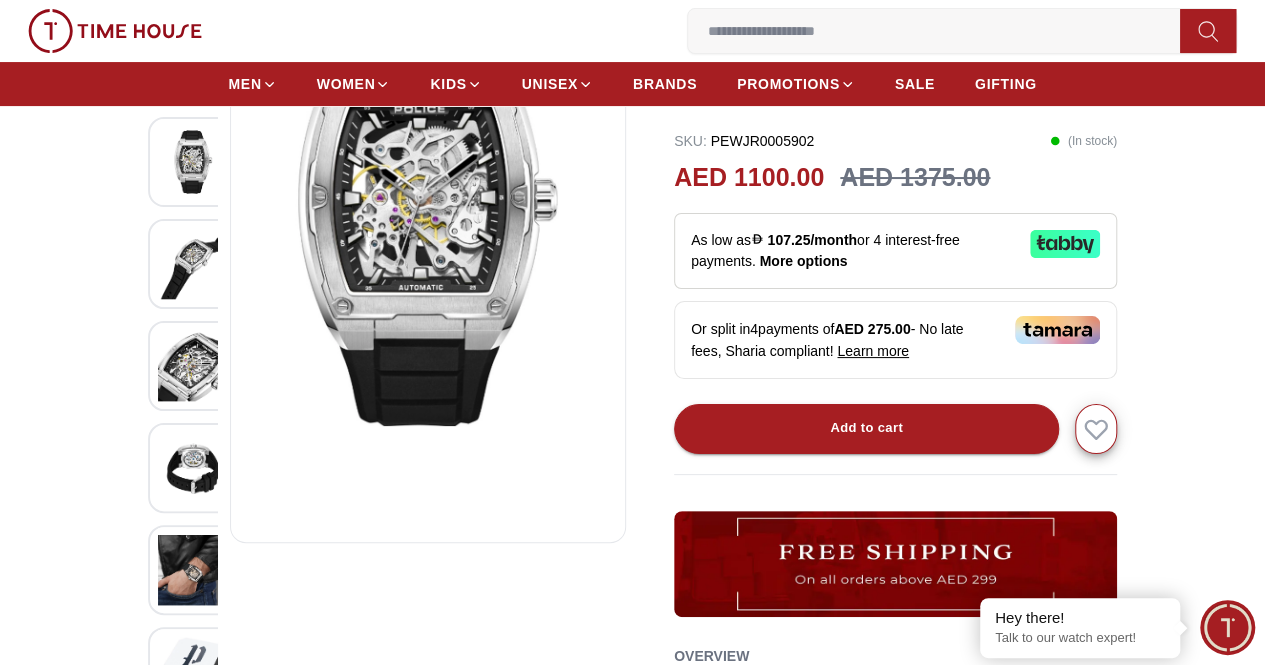 scroll, scrollTop: 0, scrollLeft: 0, axis: both 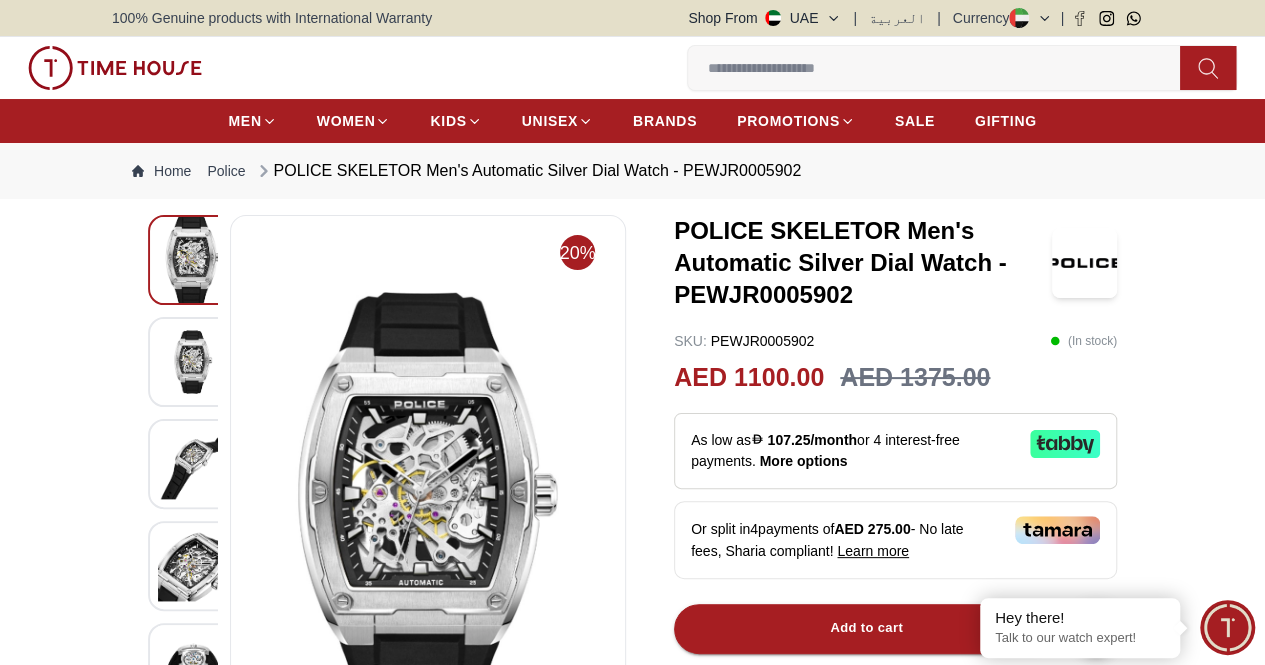 click at bounding box center [451, 479] 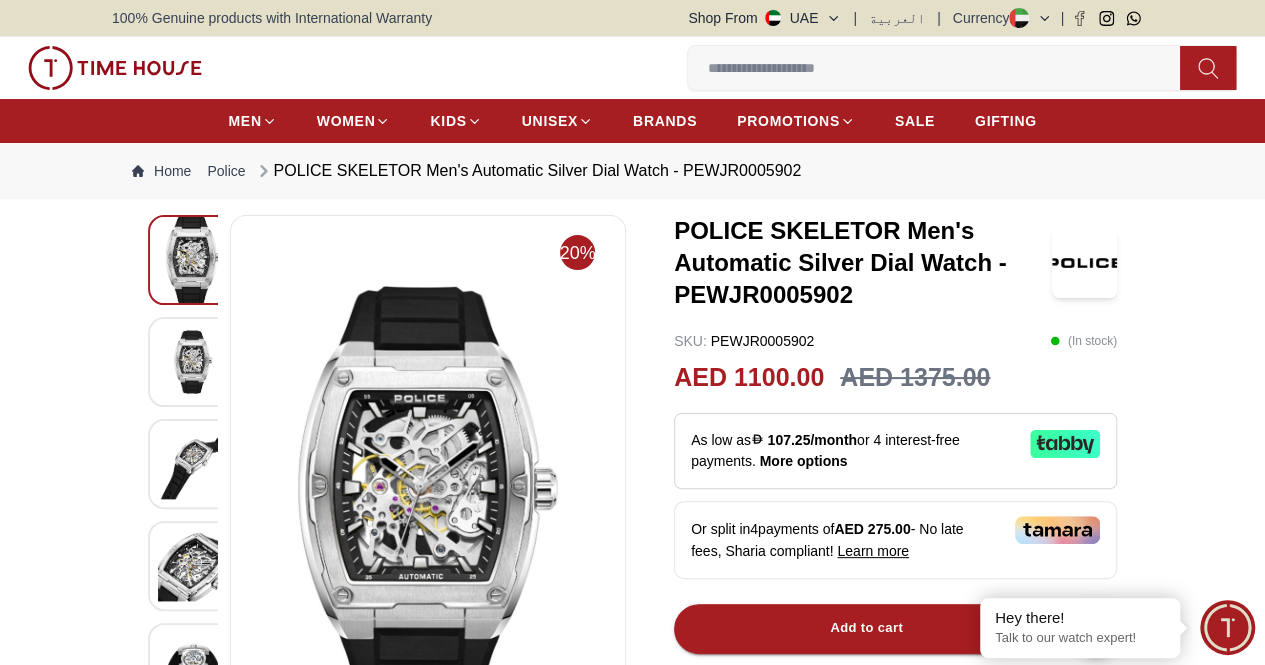 click at bounding box center [451, 479] 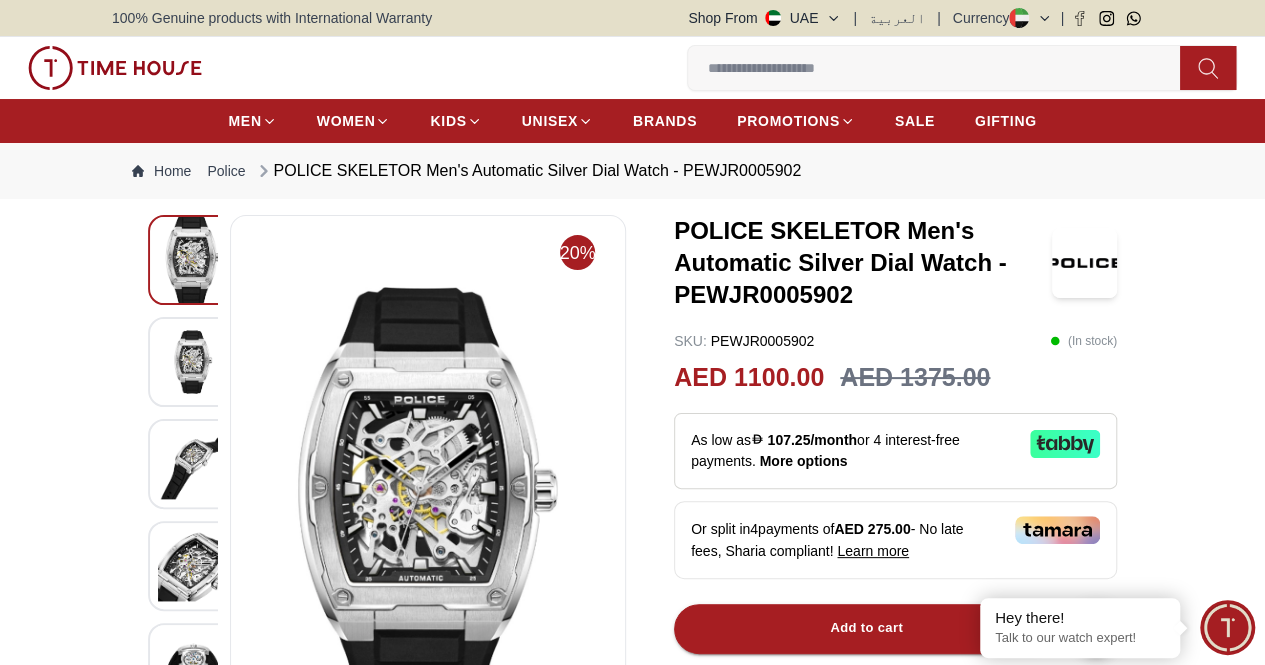 click at bounding box center [451, 479] 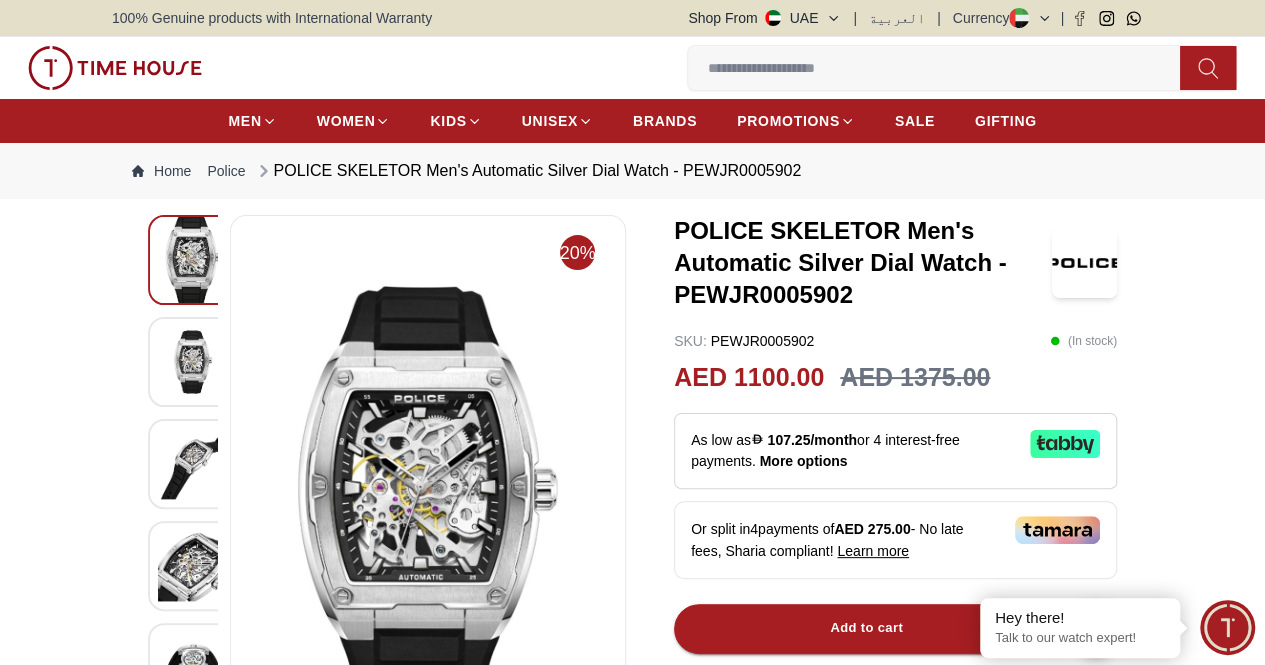 click at bounding box center [451, 479] 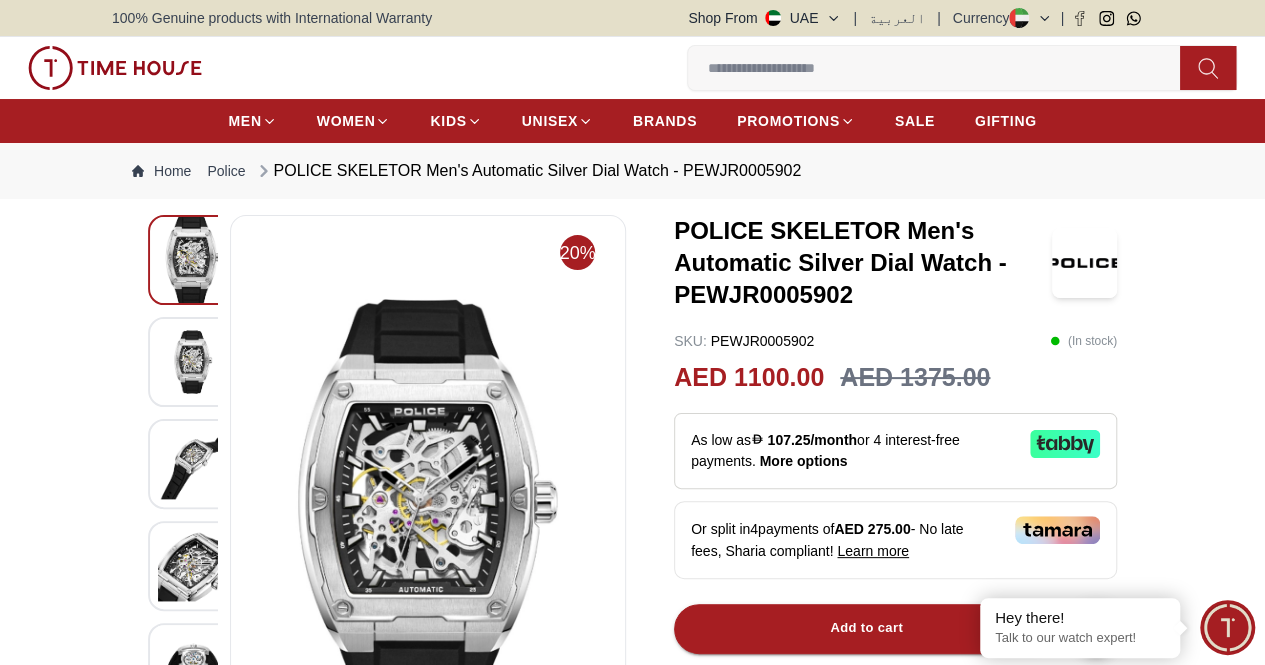 click at bounding box center [451, 479] 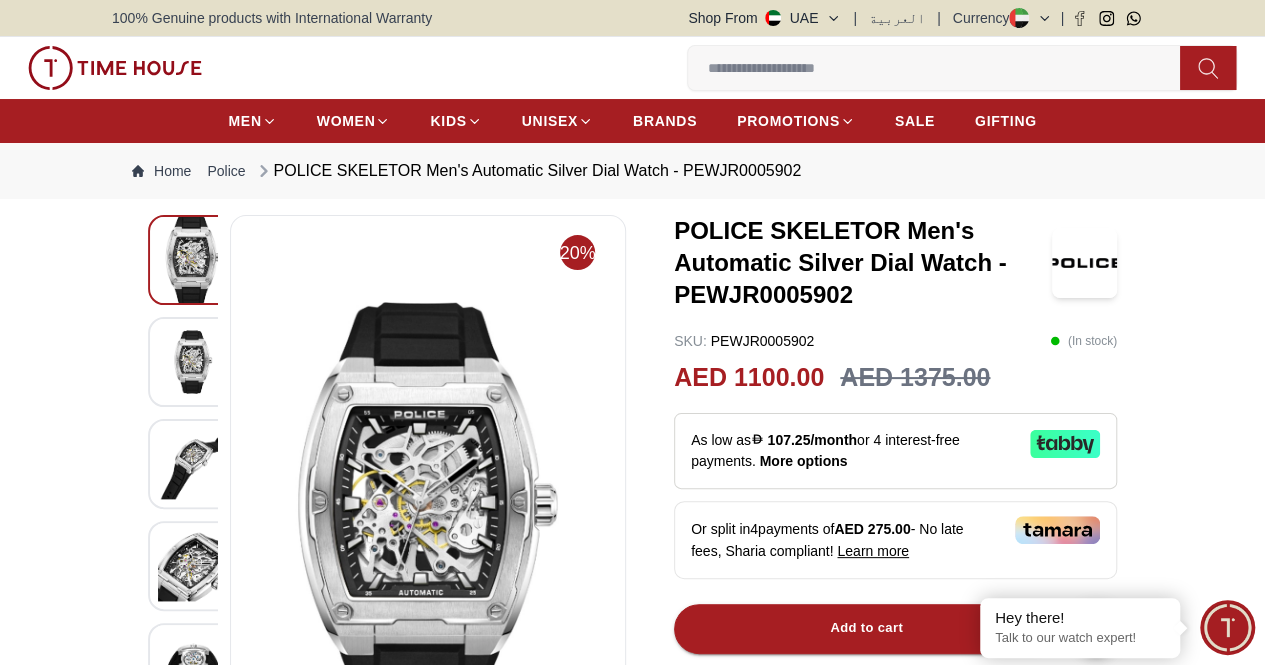 click at bounding box center (451, 479) 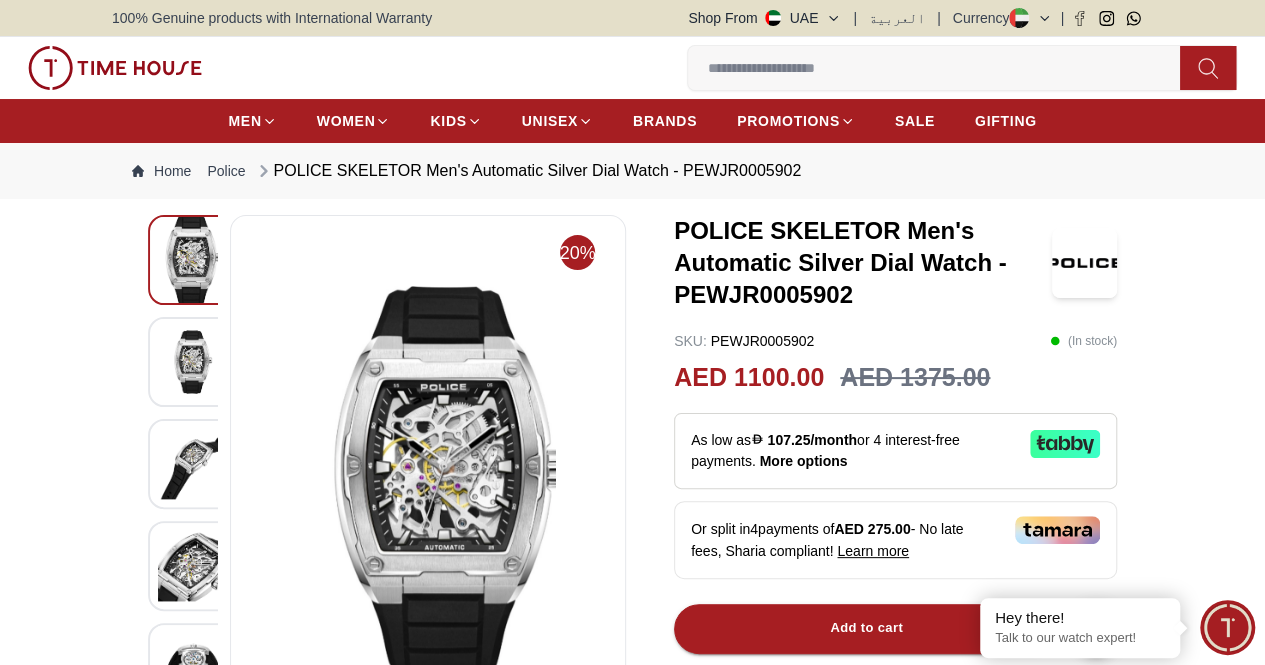 click at bounding box center [193, 565] 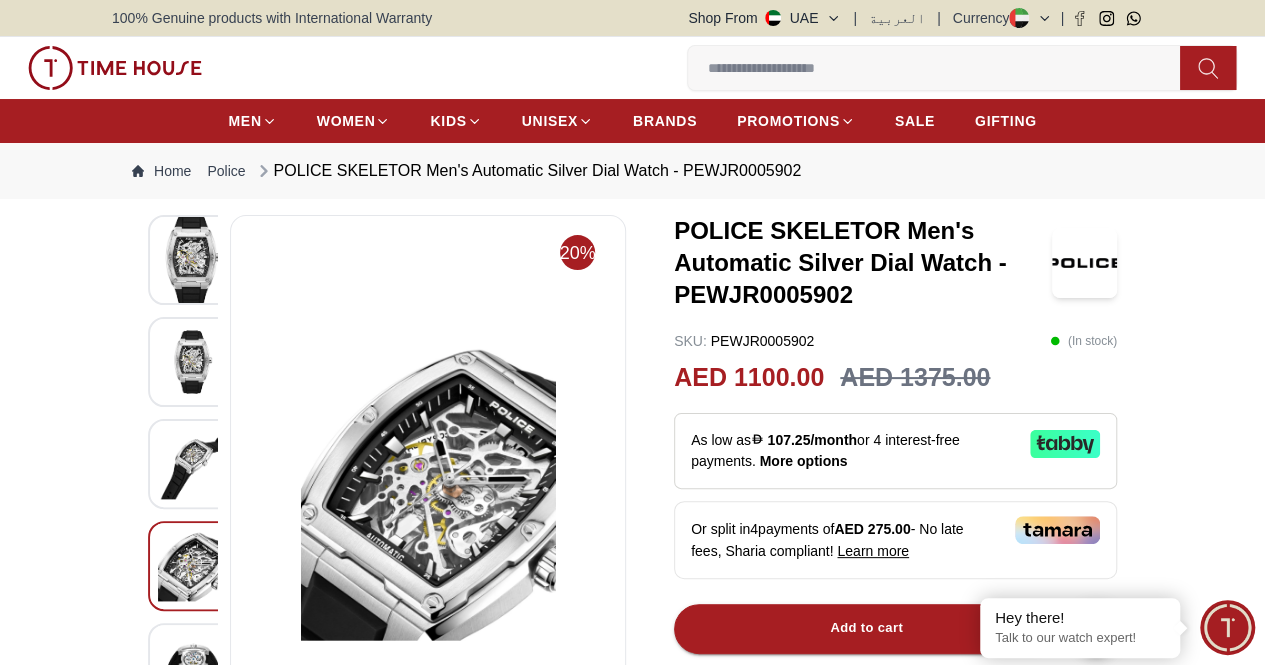 click at bounding box center [193, 667] 